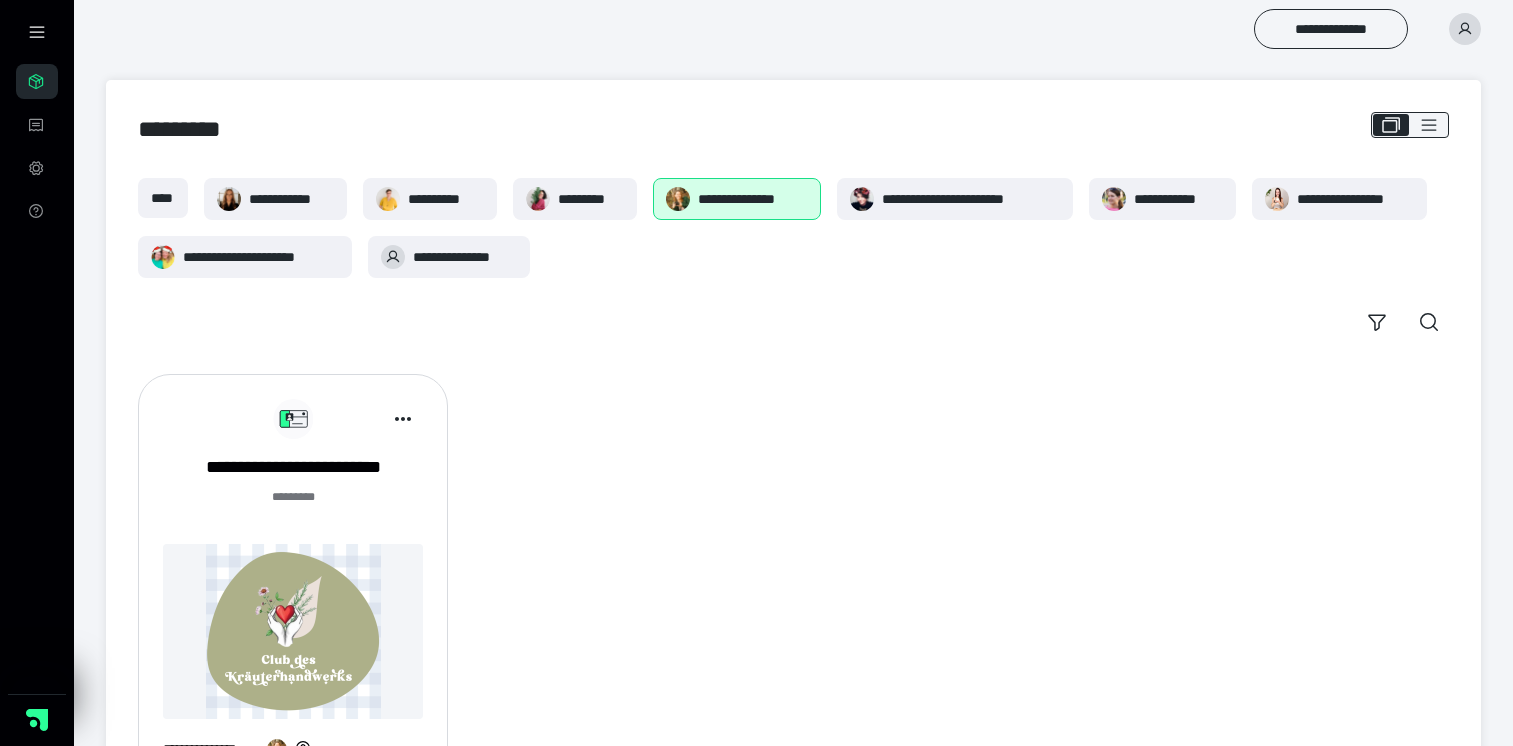 scroll, scrollTop: 0, scrollLeft: 0, axis: both 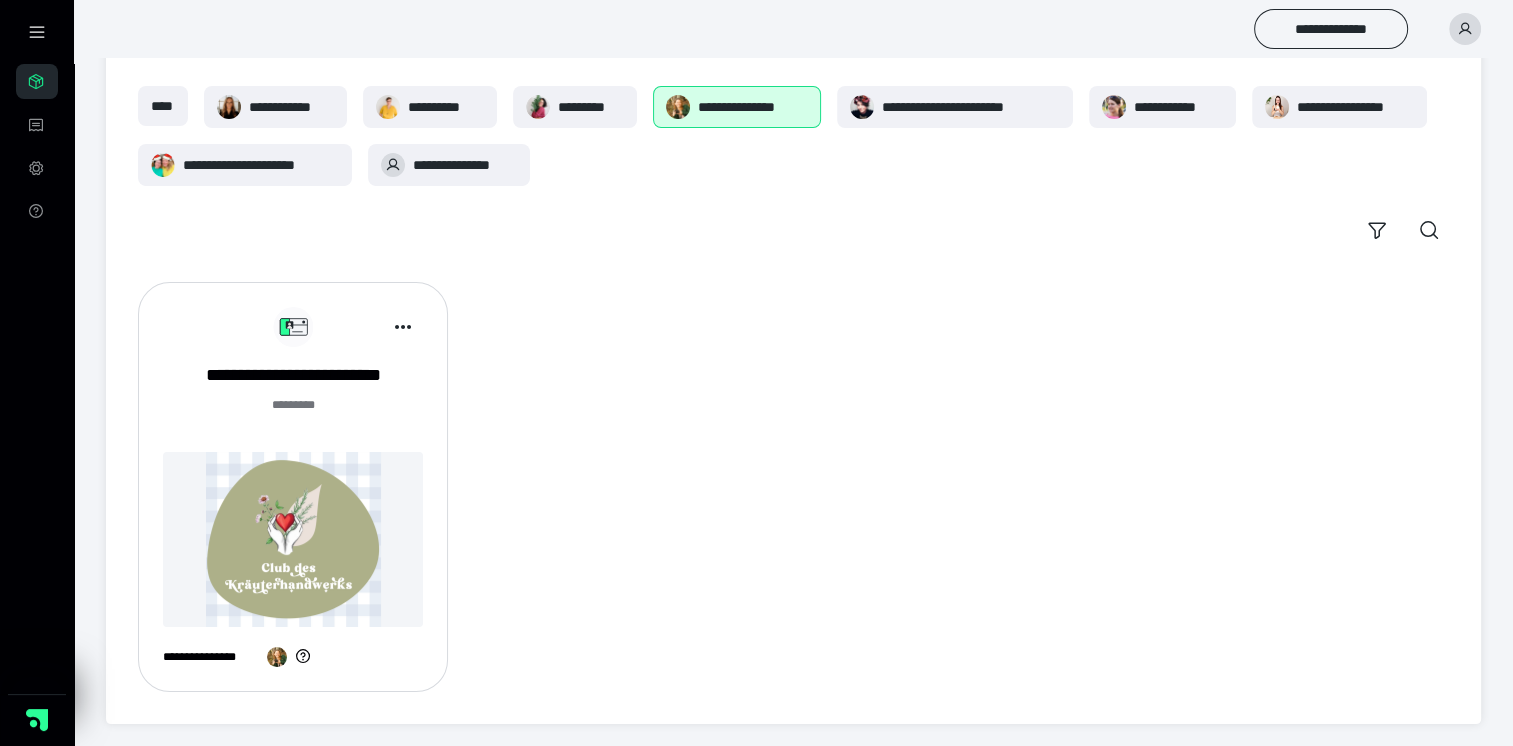 click at bounding box center [293, 539] 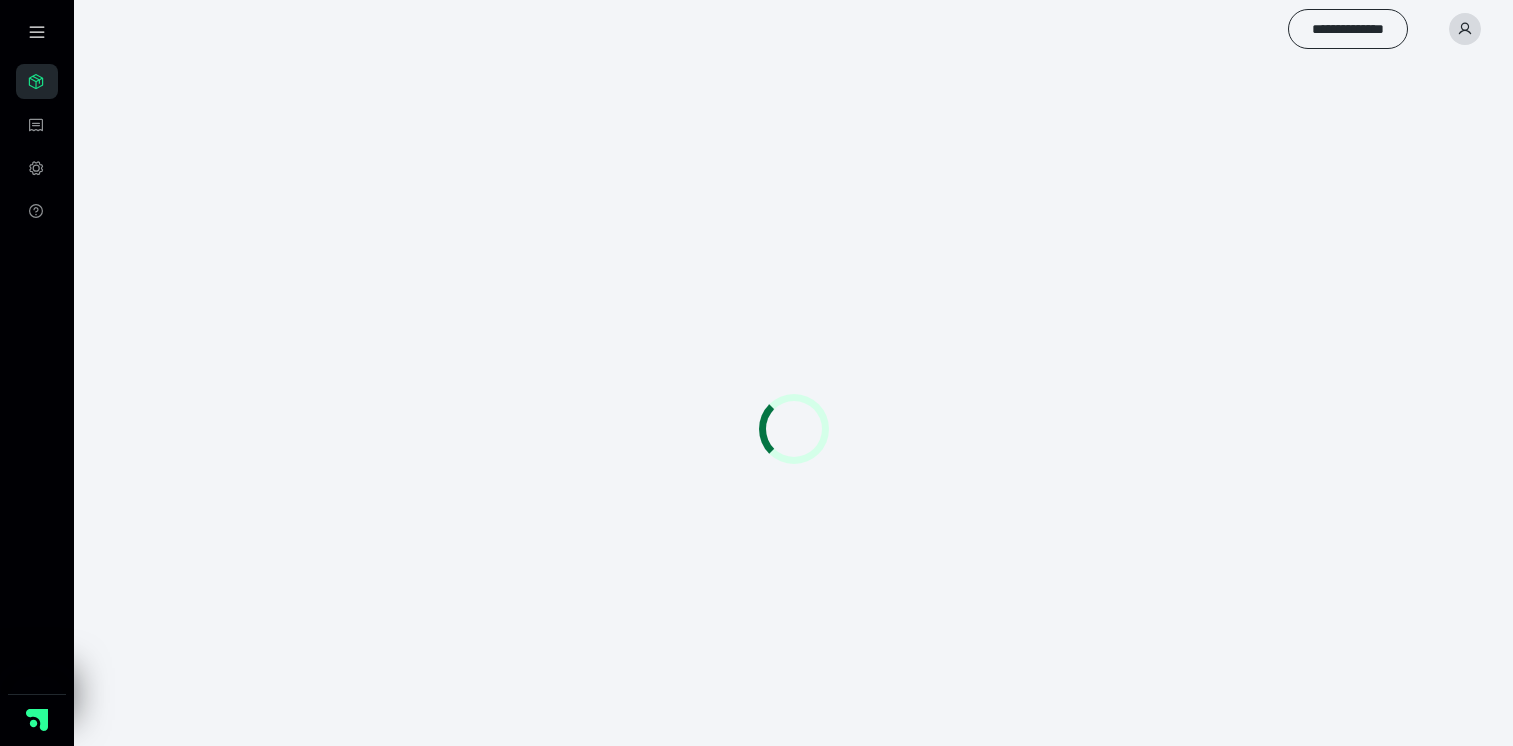 scroll, scrollTop: 0, scrollLeft: 0, axis: both 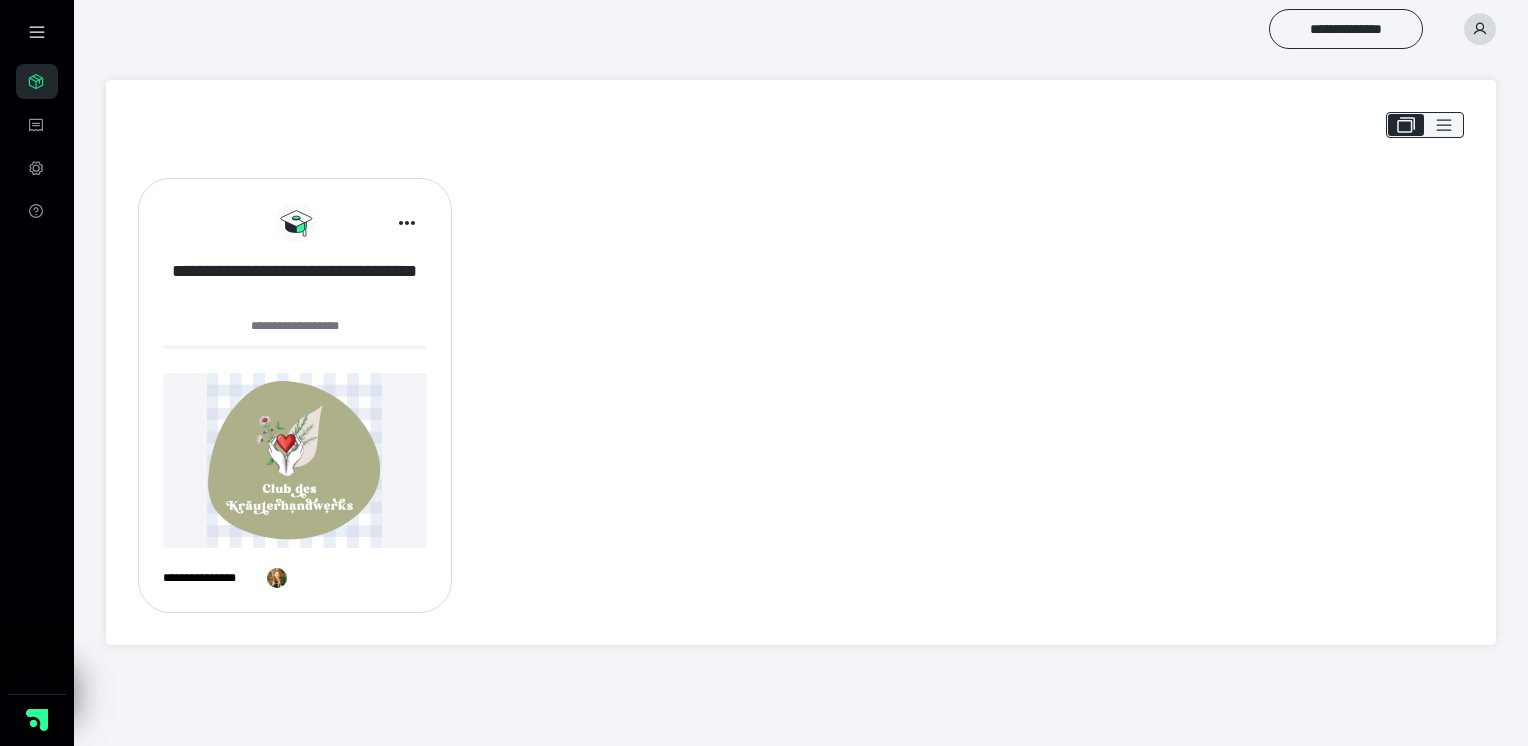 click on "**********" at bounding box center [295, 284] 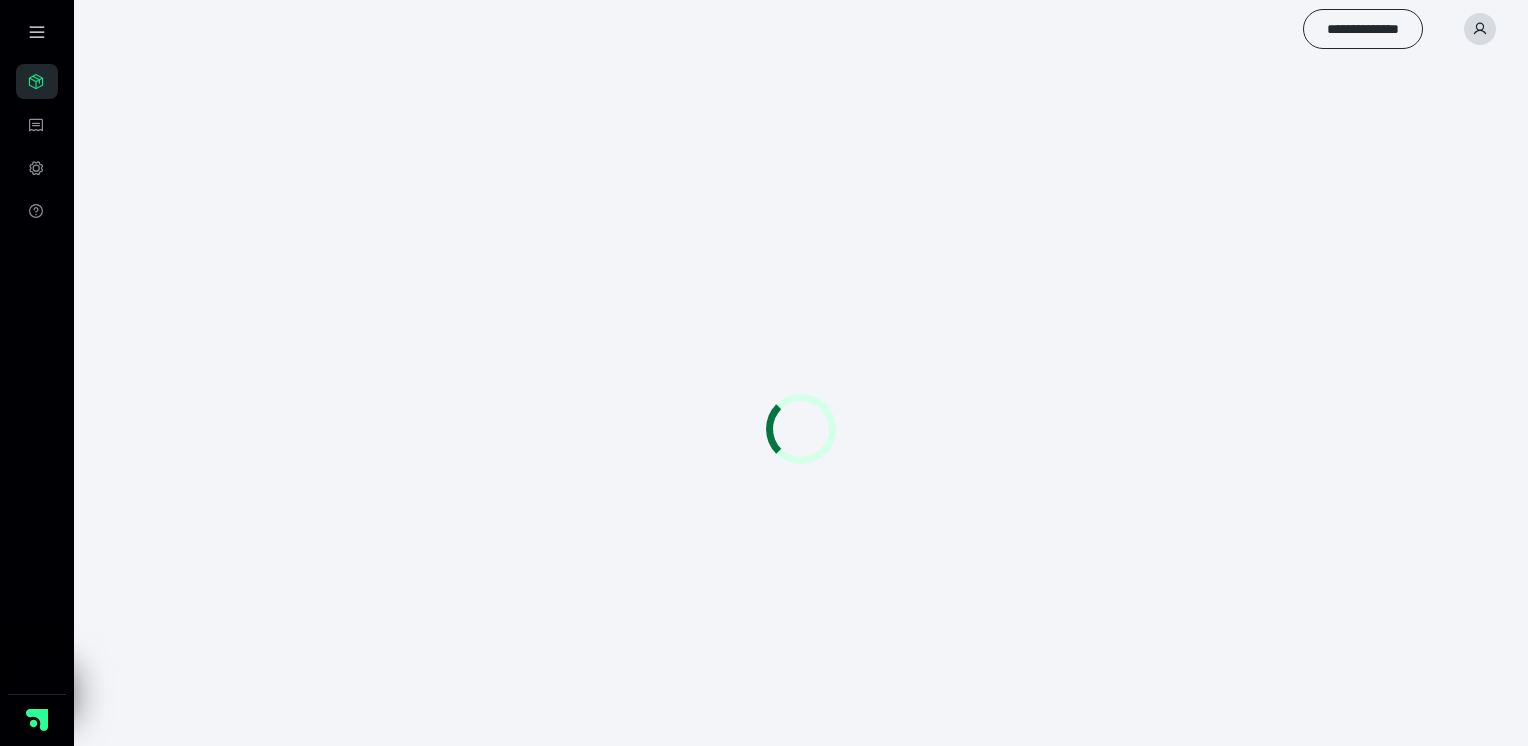 scroll, scrollTop: 0, scrollLeft: 0, axis: both 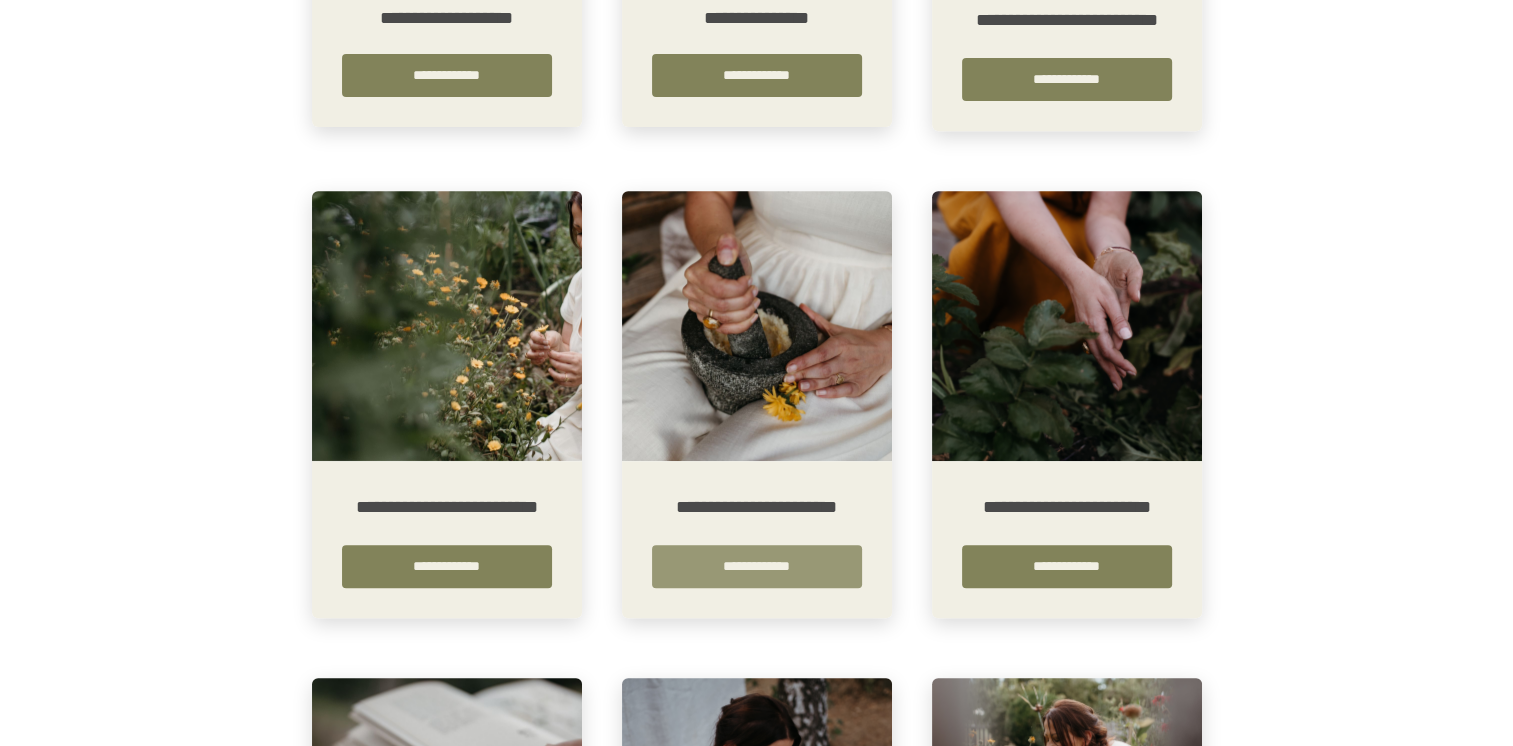 click on "**********" at bounding box center [757, 566] 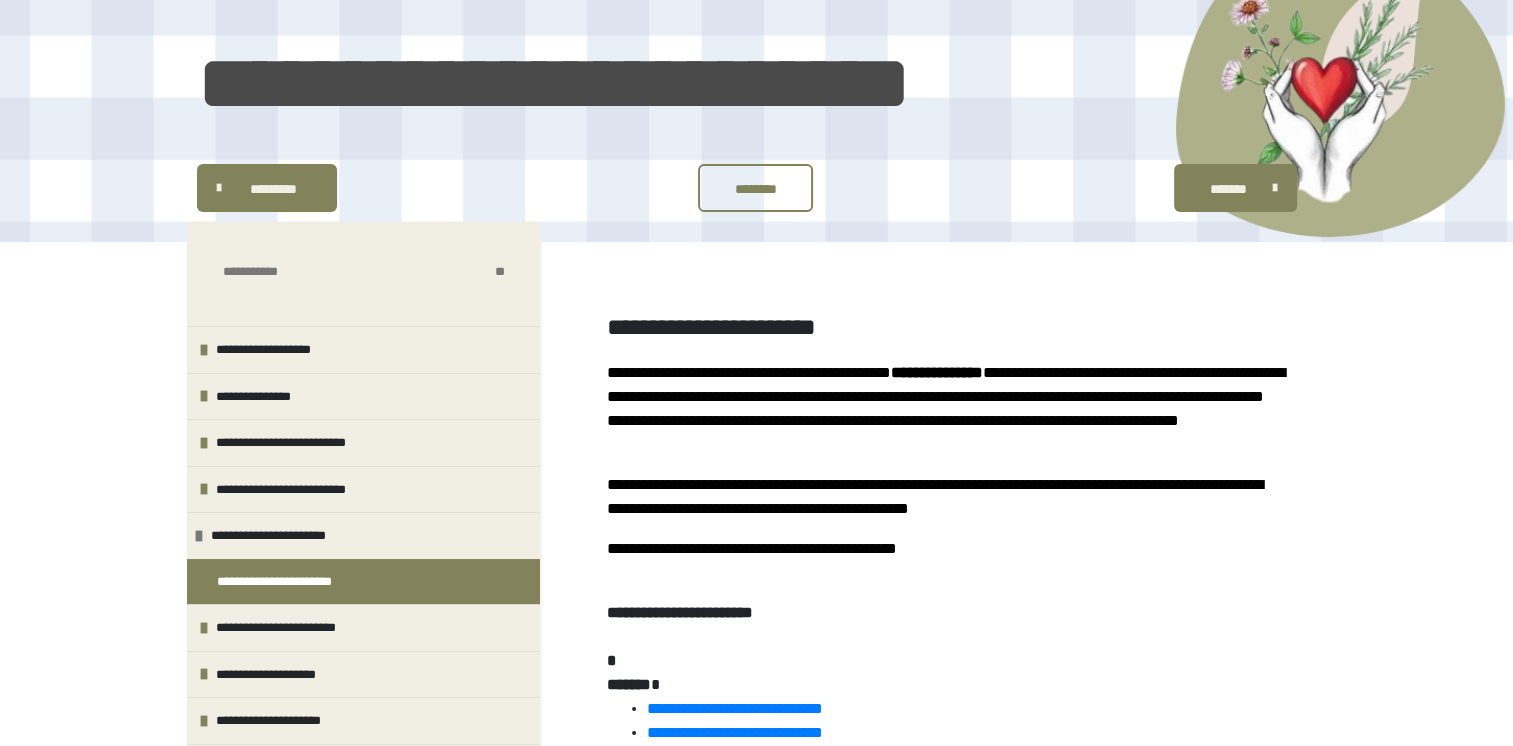 scroll, scrollTop: 200, scrollLeft: 0, axis: vertical 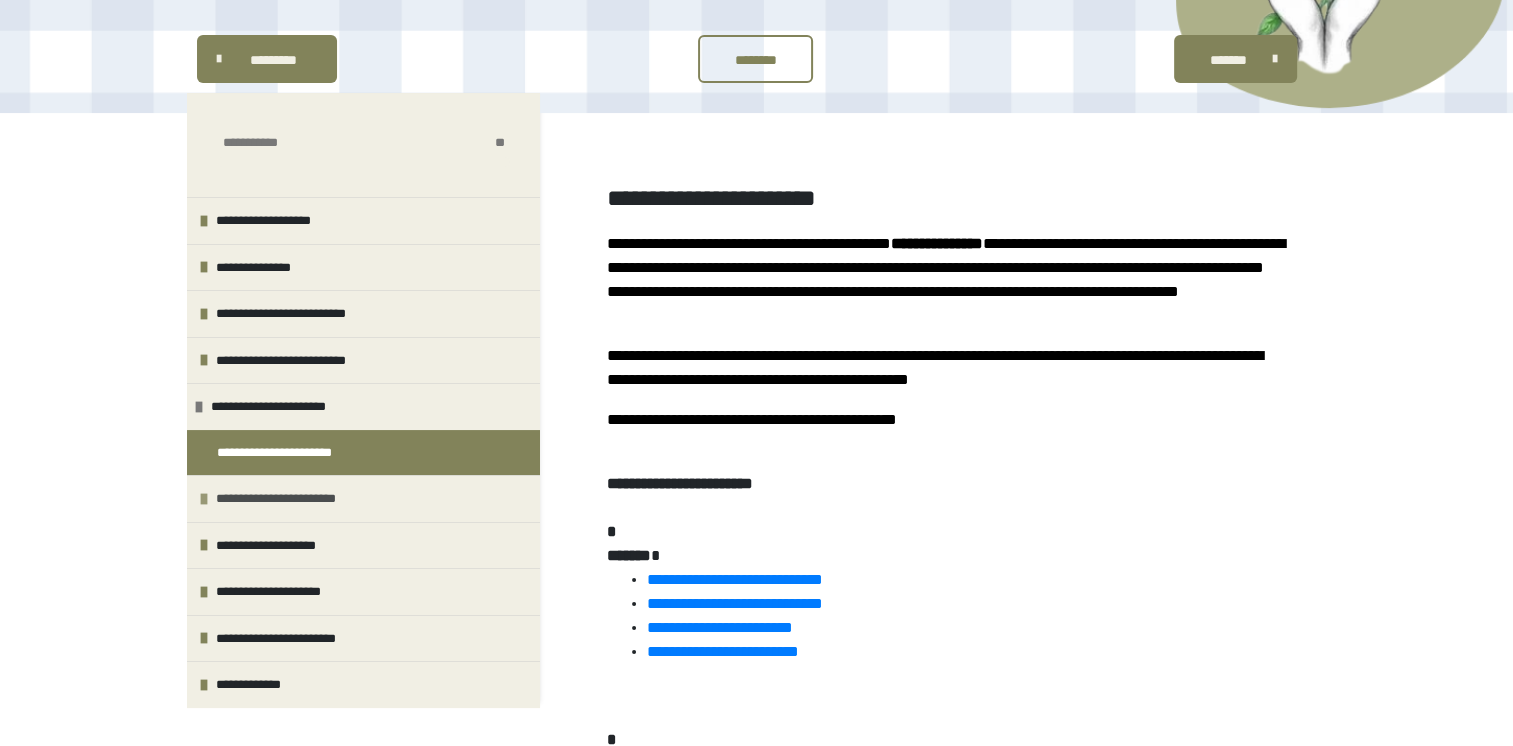 click on "**********" at bounding box center (311, 499) 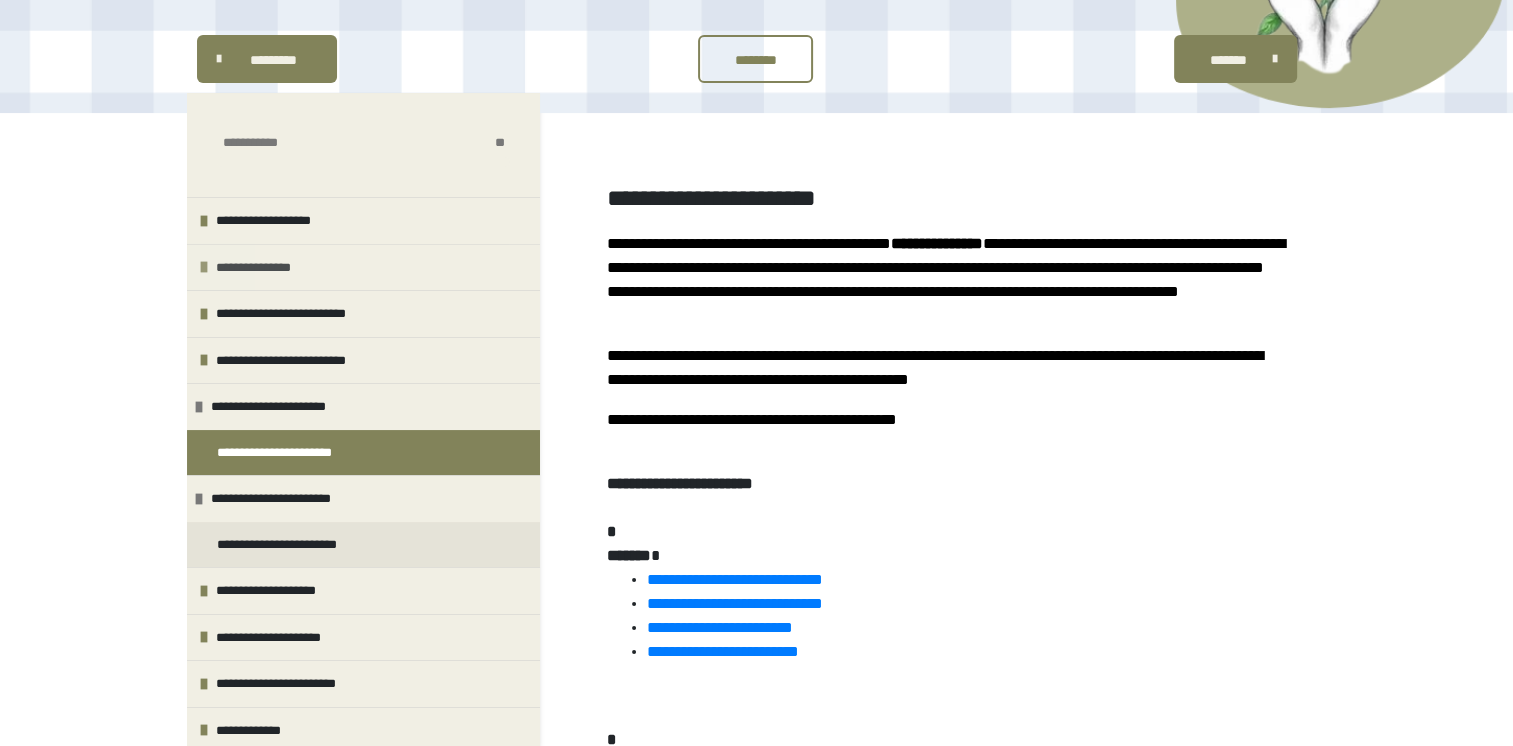 click on "**********" at bounding box center (269, 268) 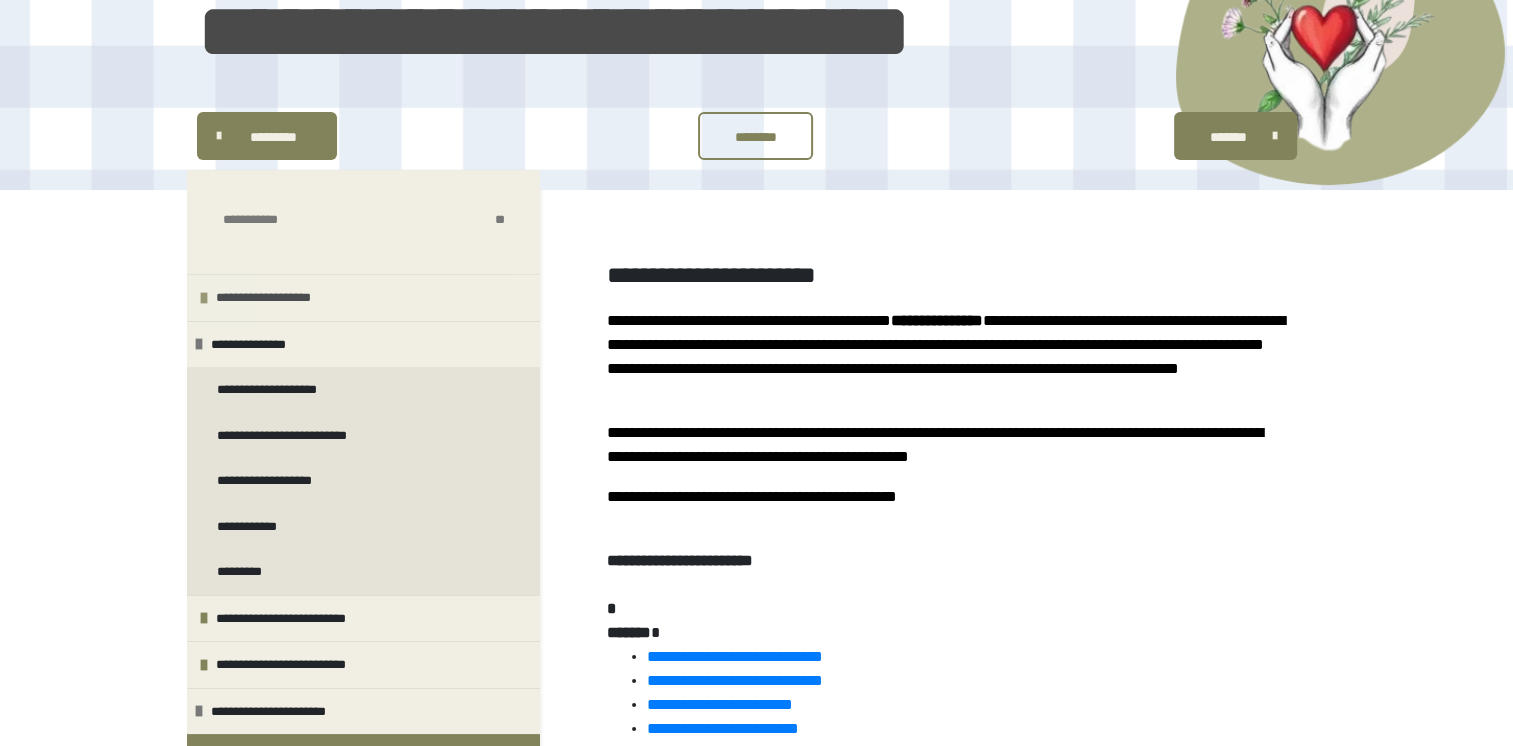 scroll, scrollTop: 100, scrollLeft: 0, axis: vertical 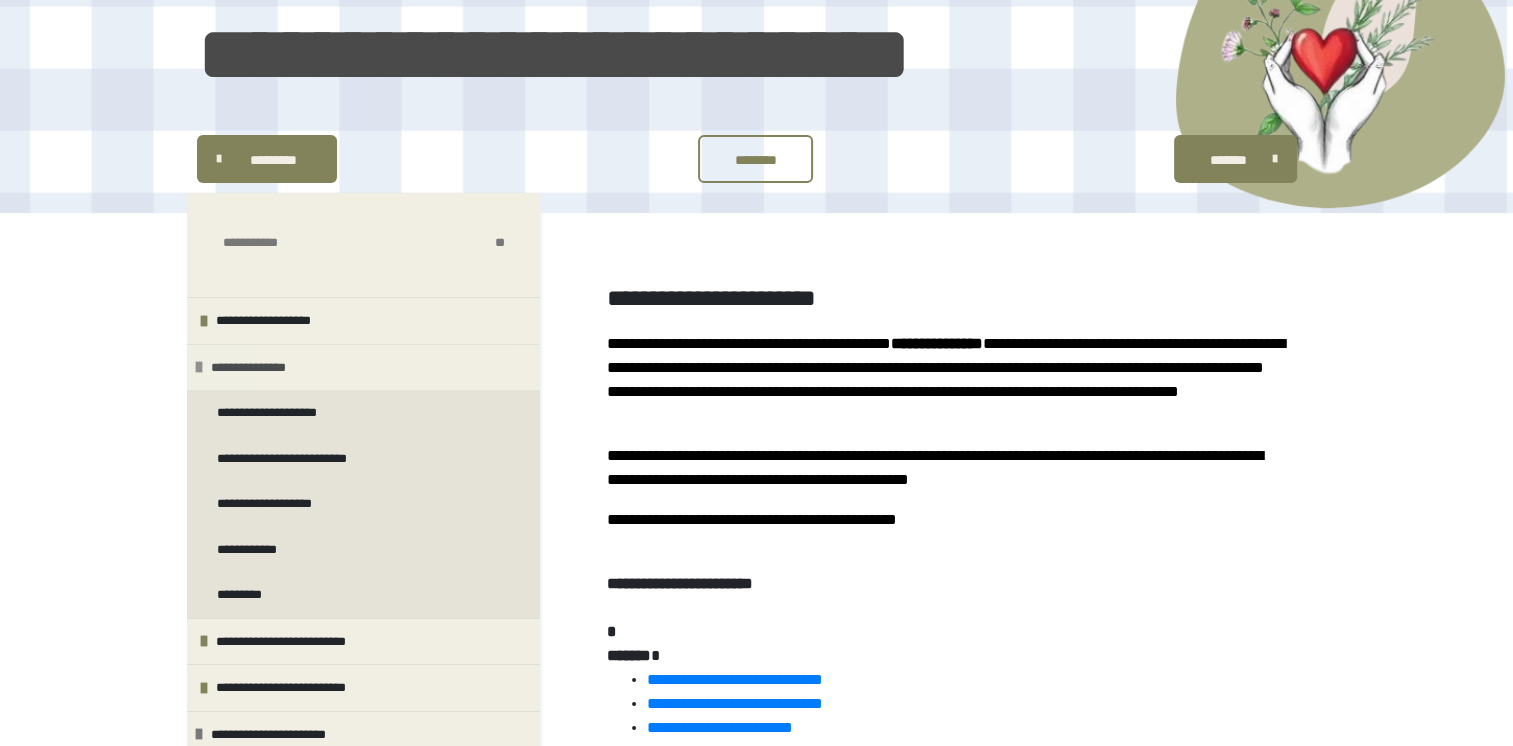 click on "**********" at bounding box center (264, 368) 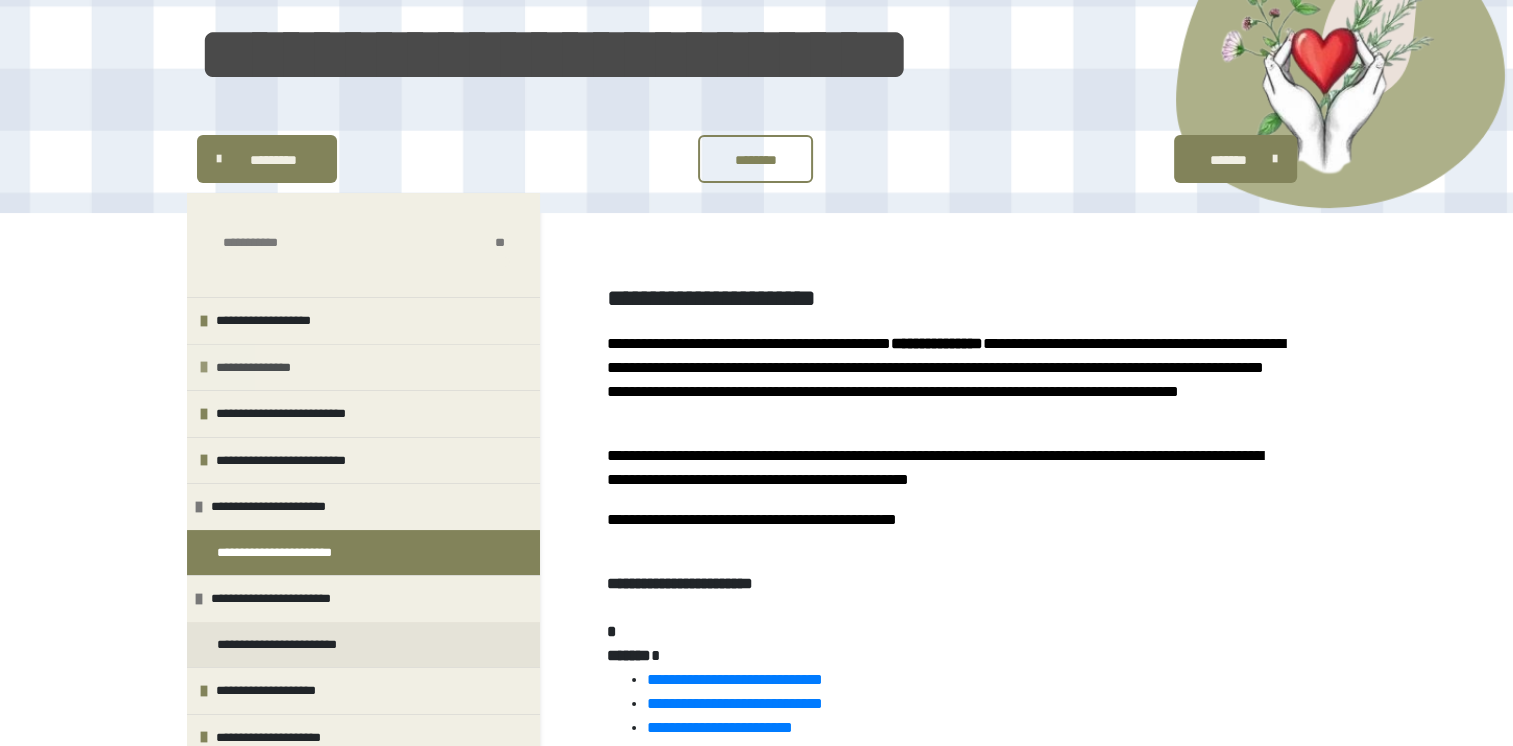 click at bounding box center (204, 367) 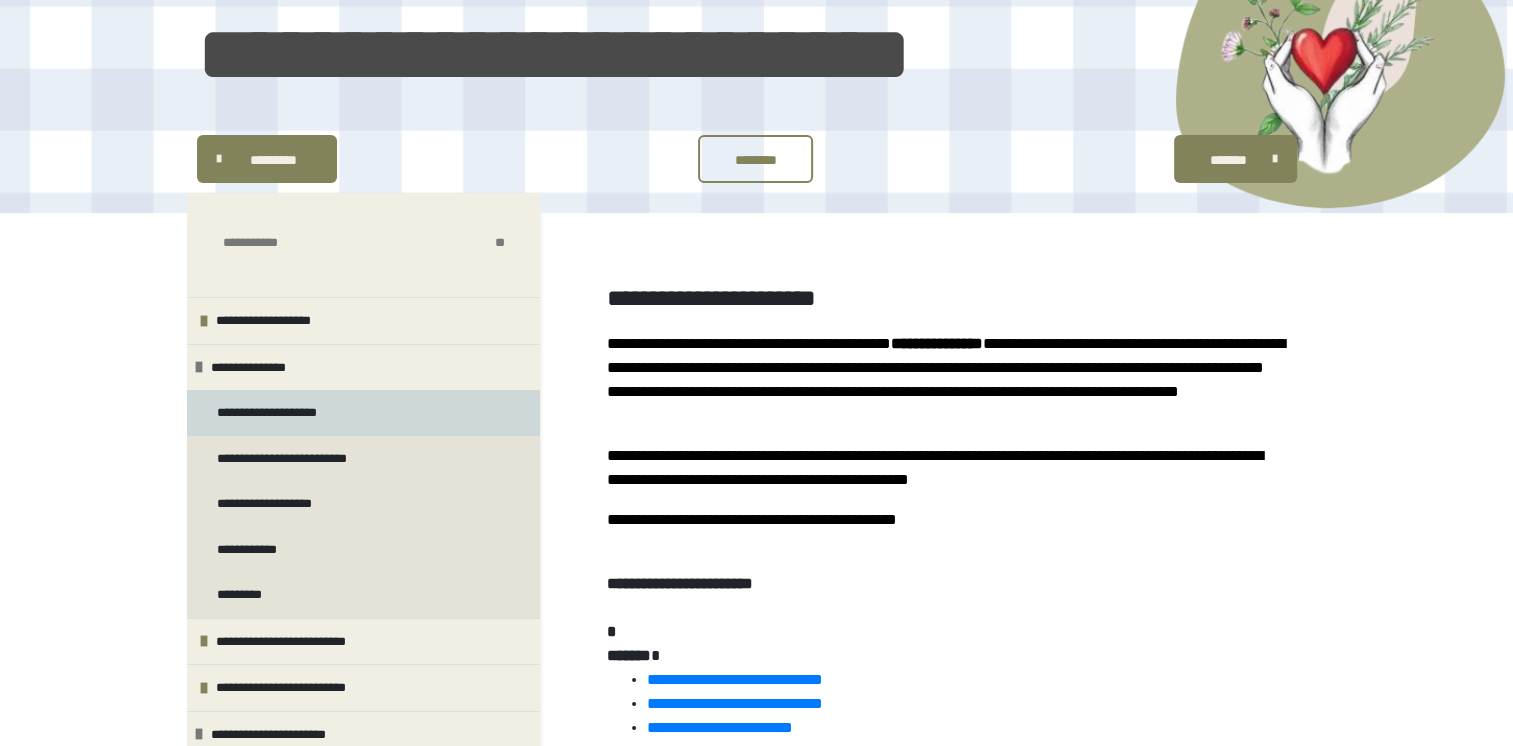 click on "**********" at bounding box center [295, 413] 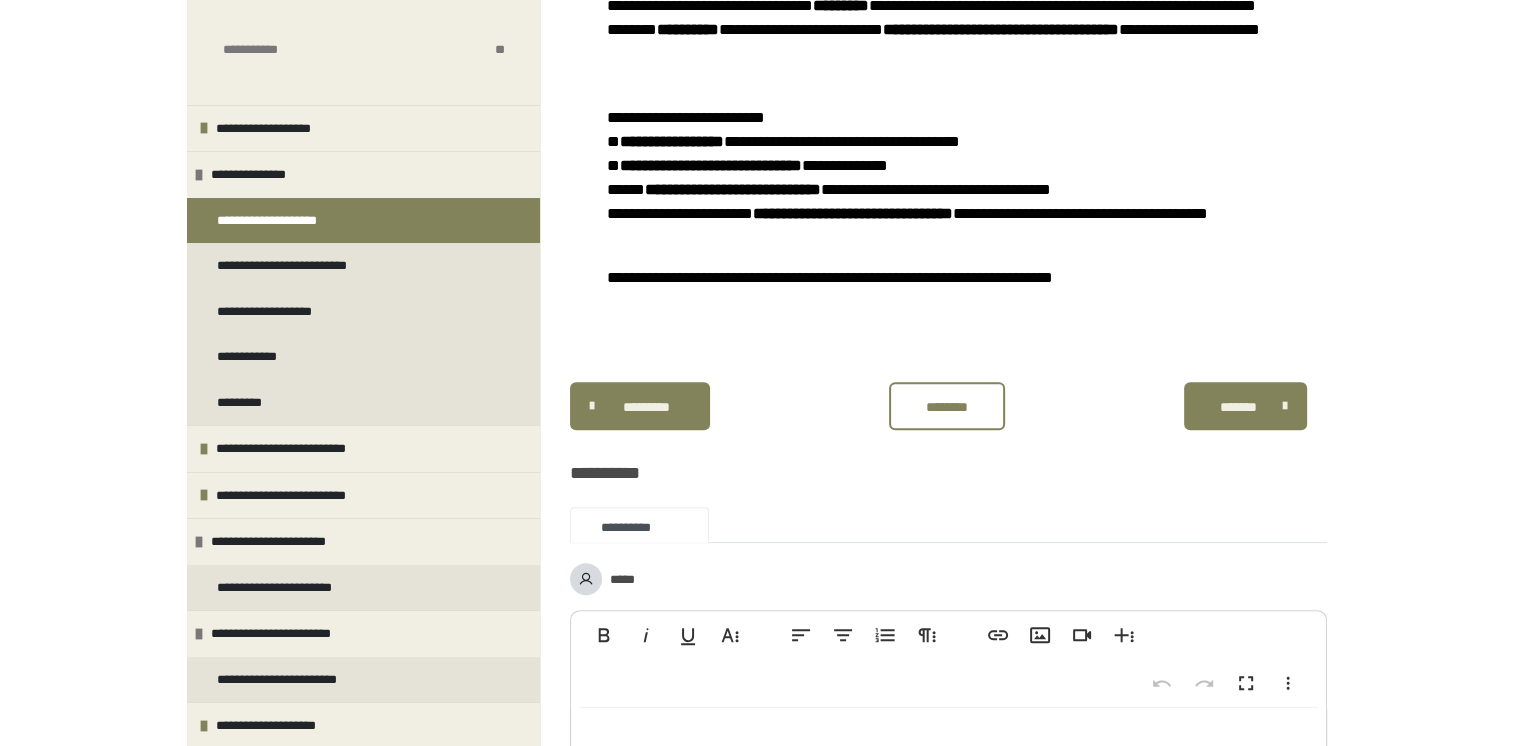 scroll, scrollTop: 694, scrollLeft: 0, axis: vertical 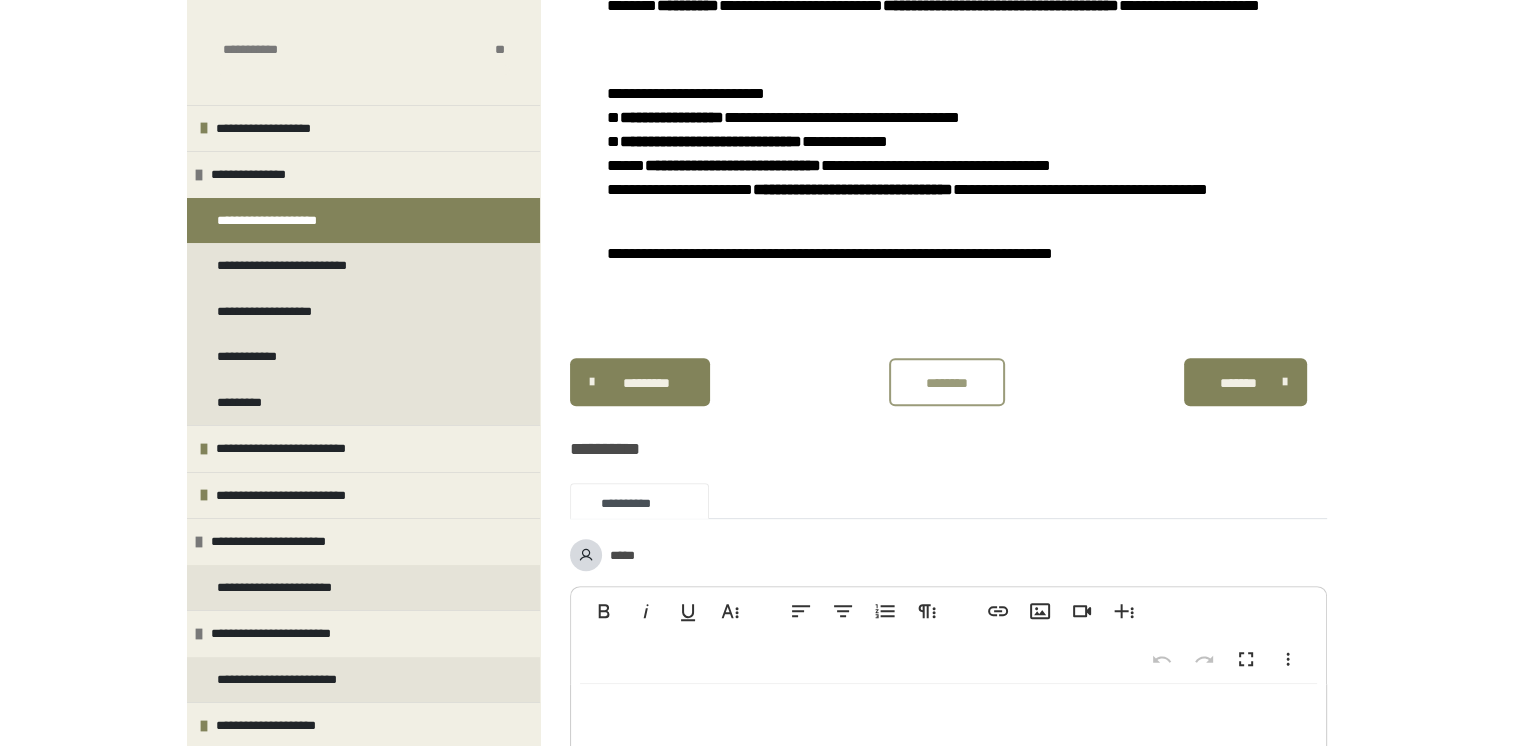 click on "********" at bounding box center [947, 383] 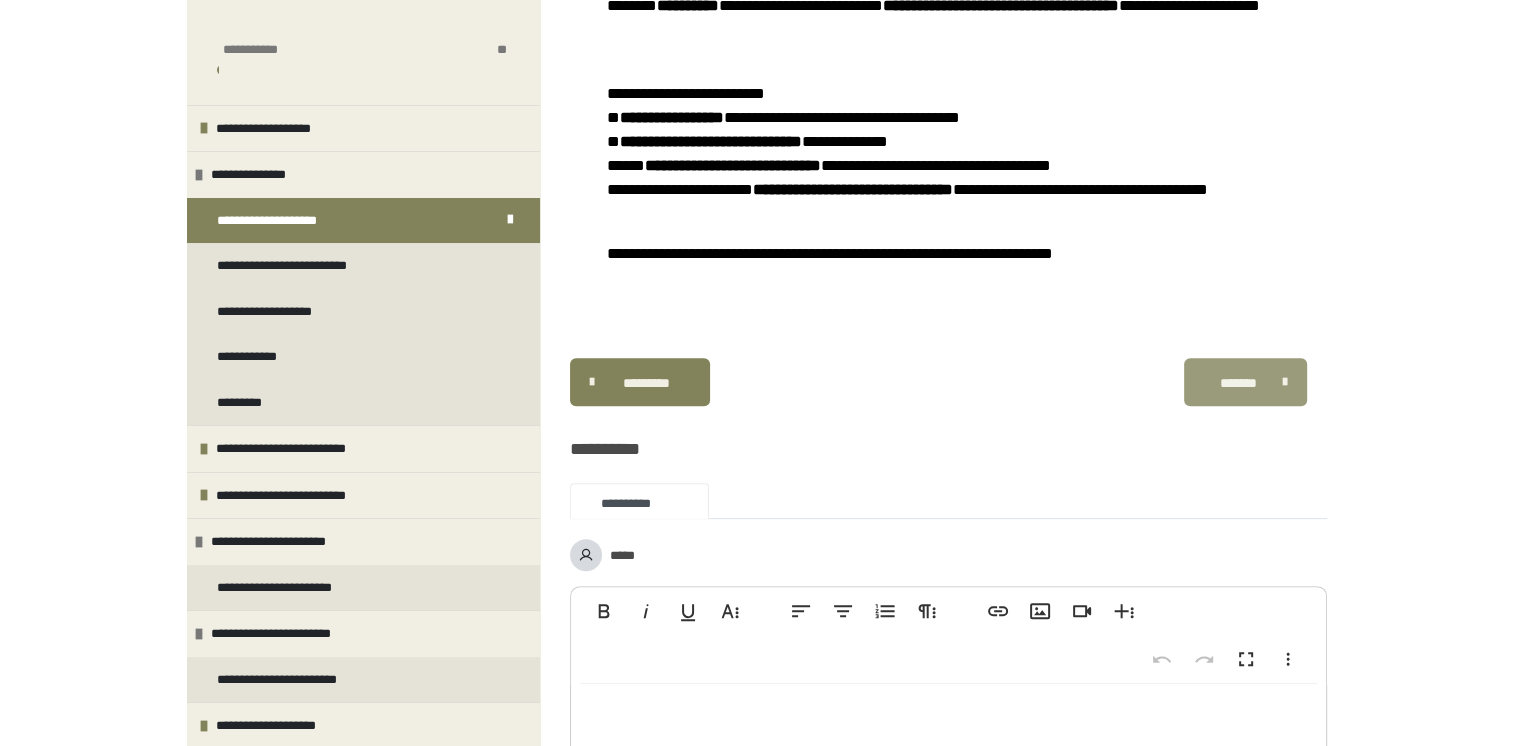 click on "*******" at bounding box center [1238, 383] 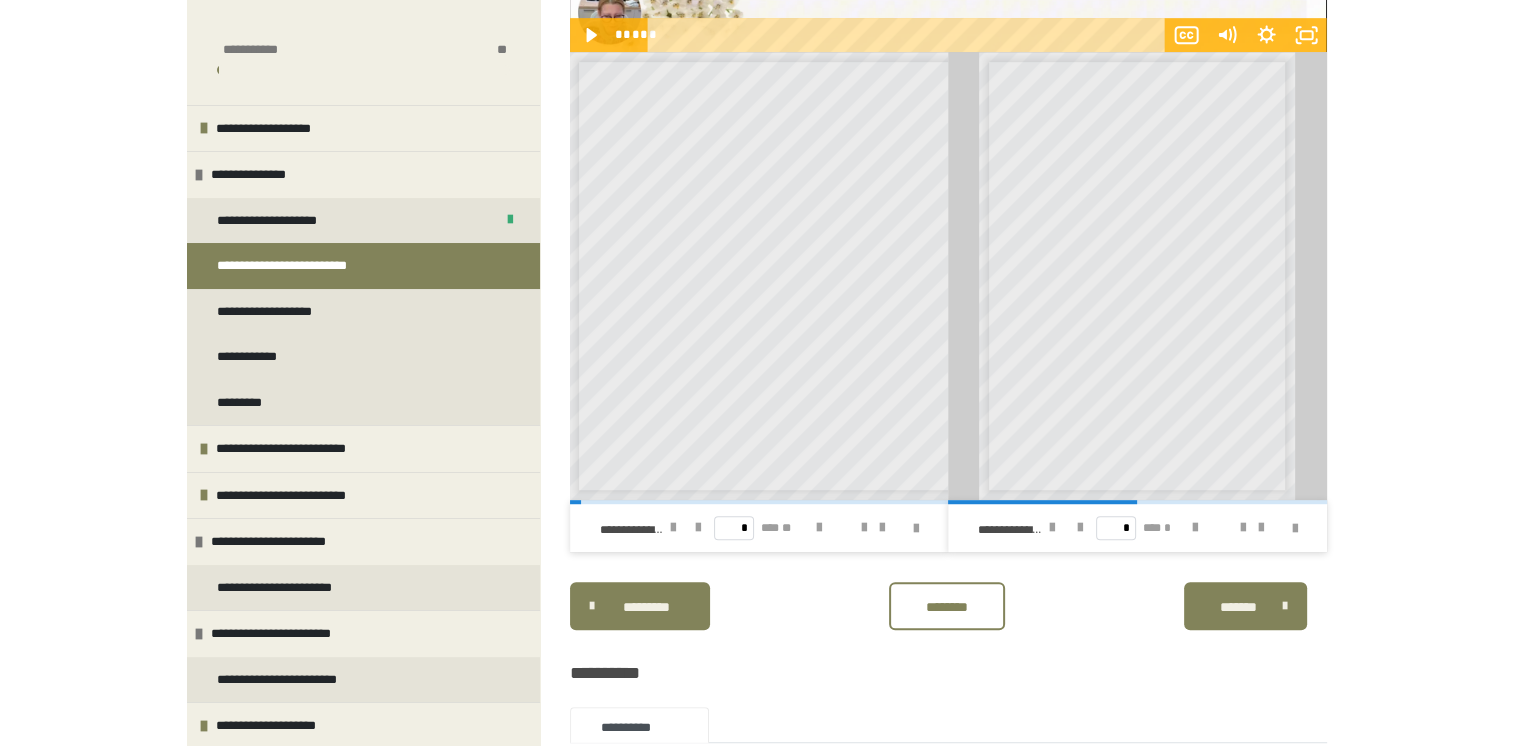 scroll, scrollTop: 1094, scrollLeft: 0, axis: vertical 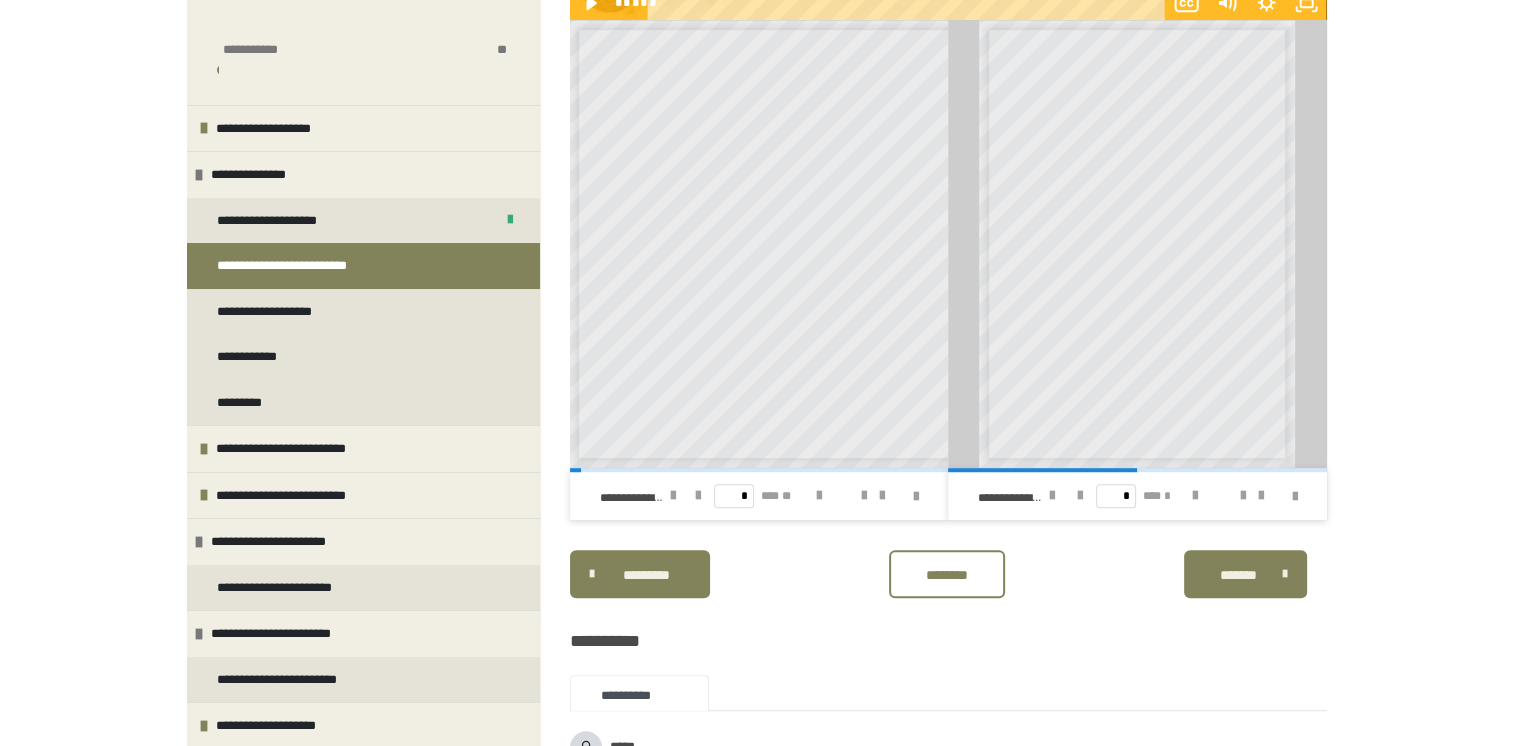 click on "123 Main St, [CITY], [STATE] [ZIP]" at bounding box center [1137, 244] 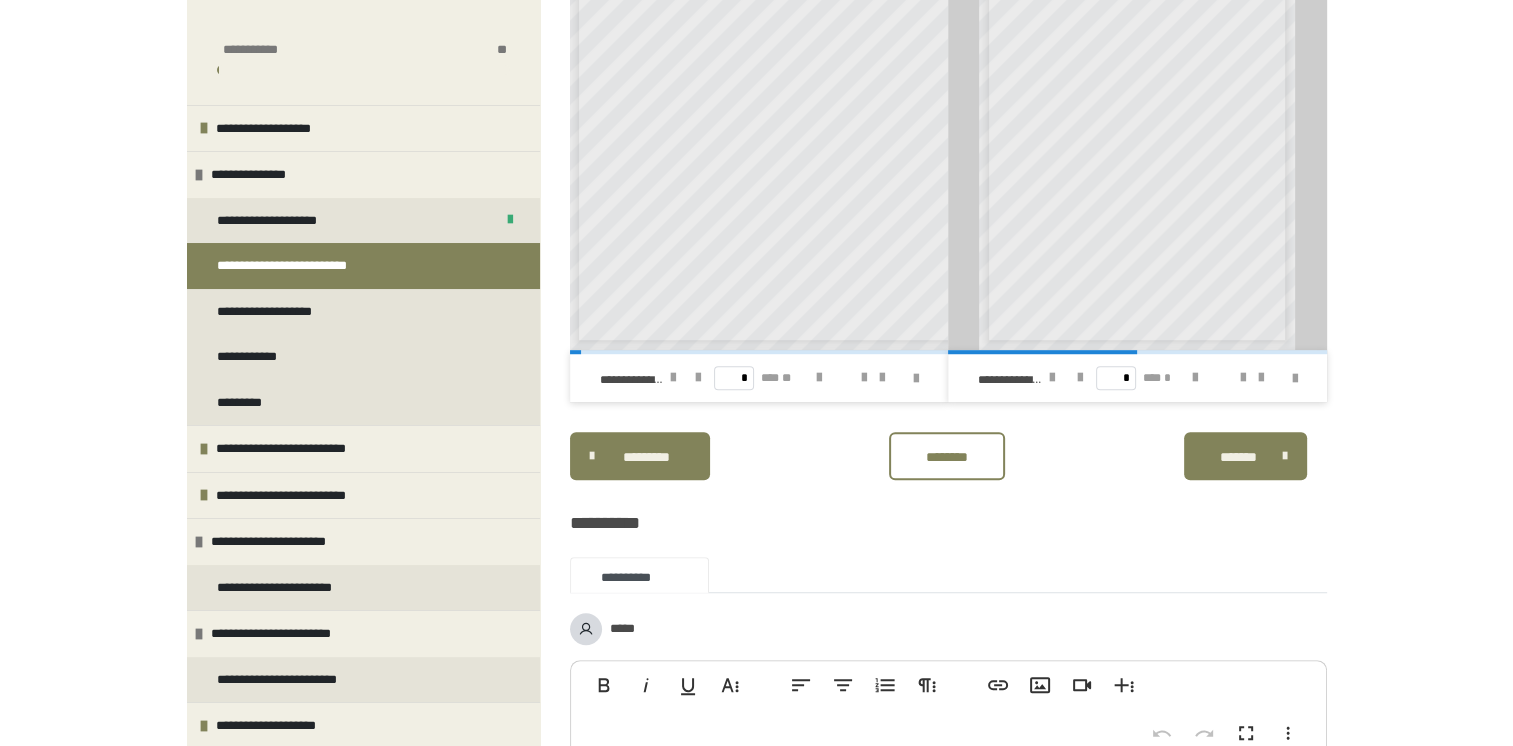 scroll, scrollTop: 994, scrollLeft: 0, axis: vertical 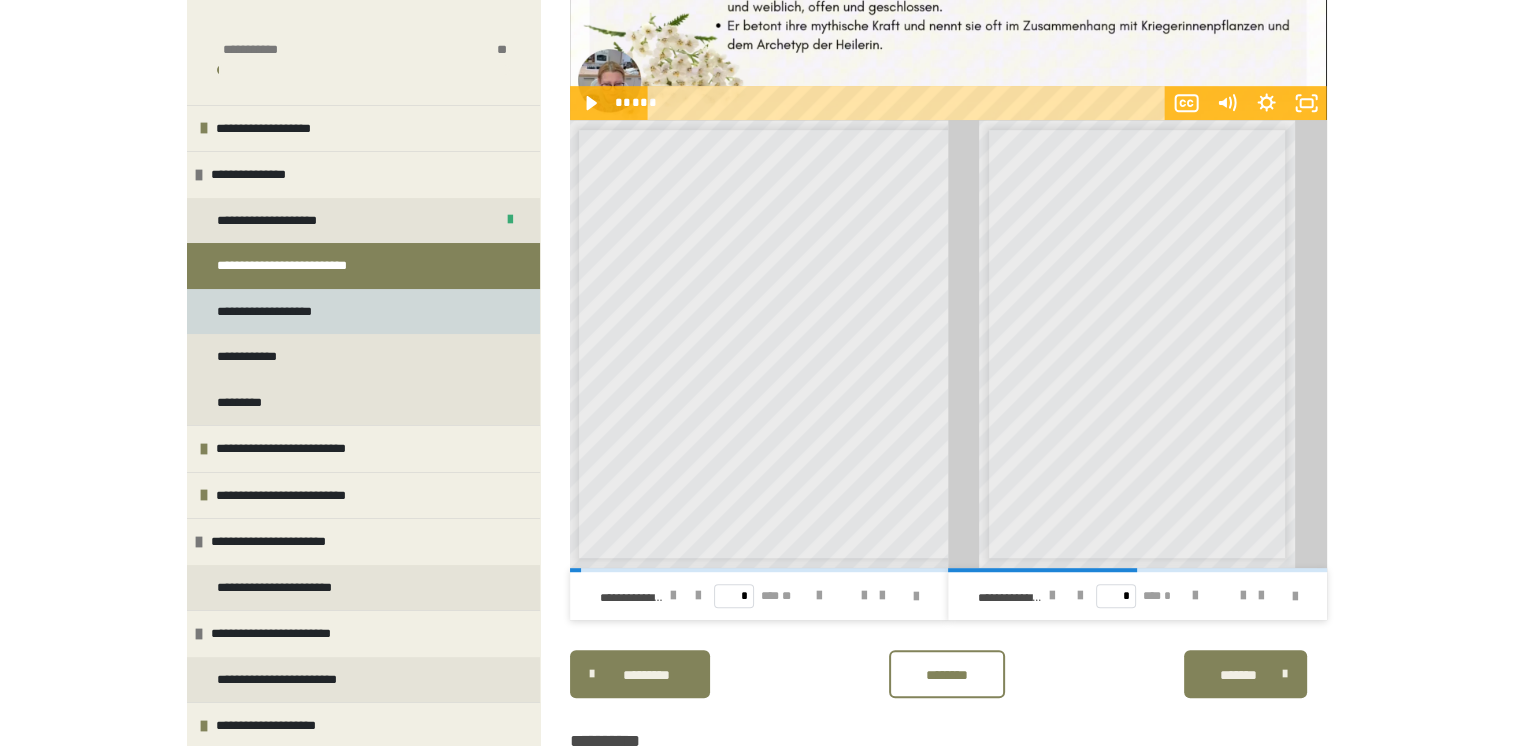 click on "**********" at bounding box center [290, 312] 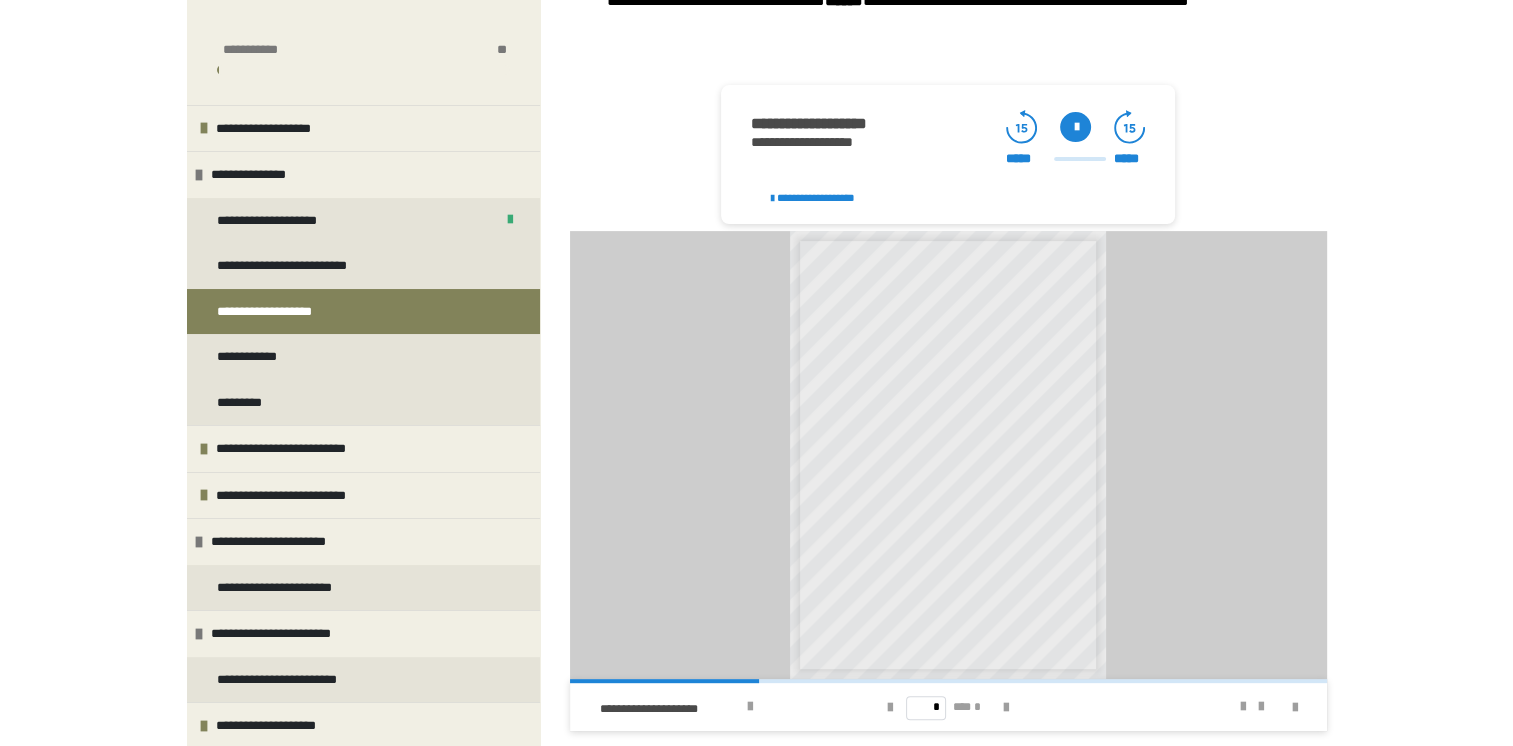 scroll, scrollTop: 803, scrollLeft: 0, axis: vertical 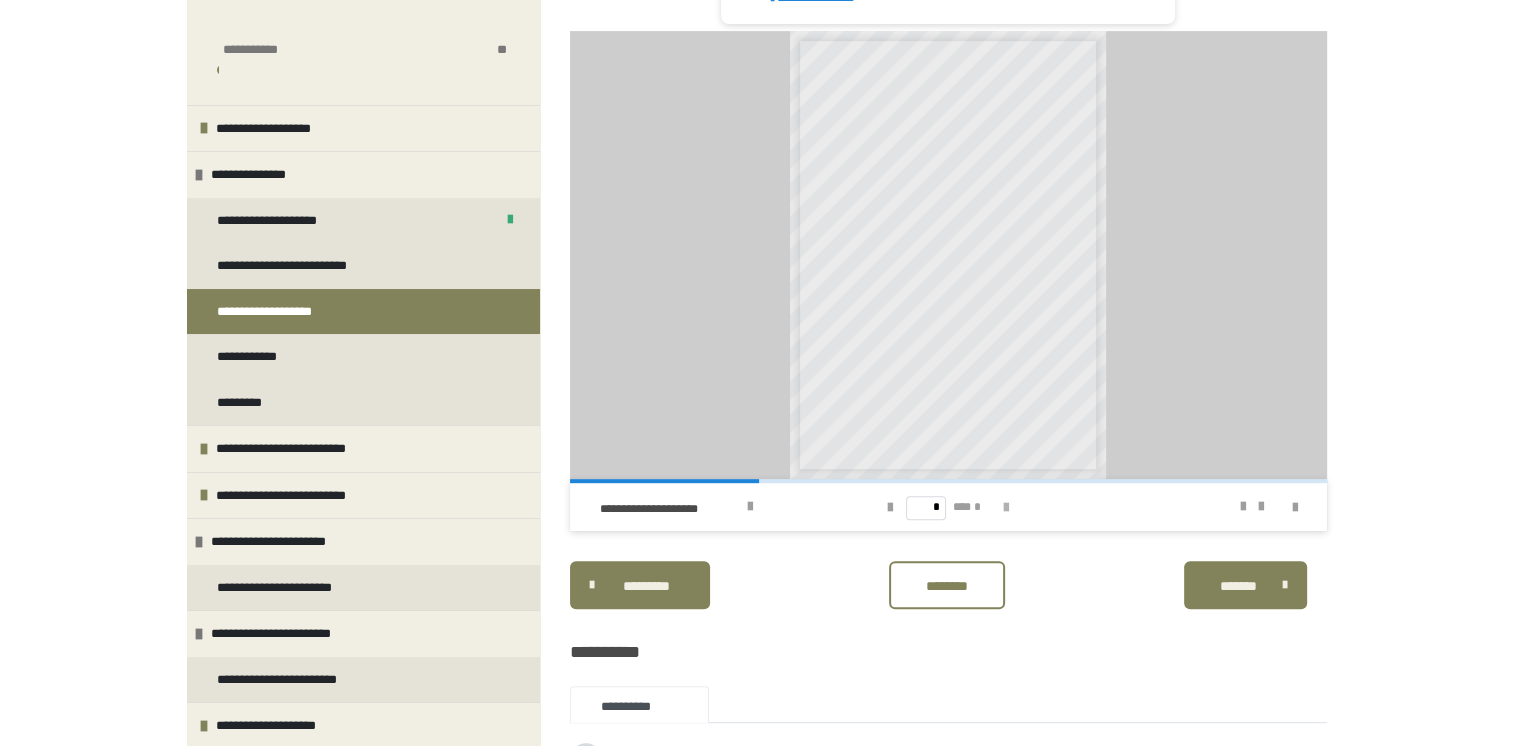 click at bounding box center (1006, 508) 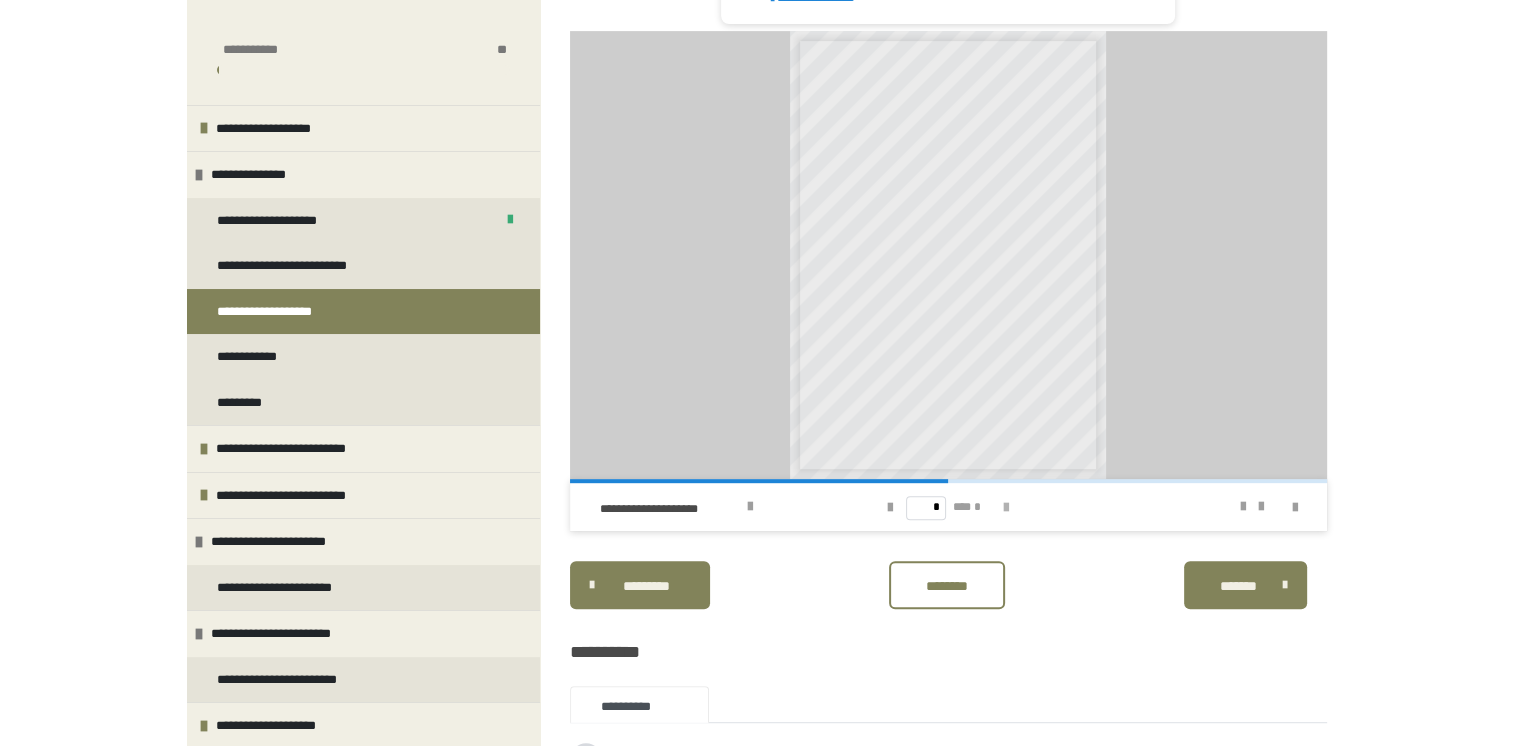 click at bounding box center [1006, 508] 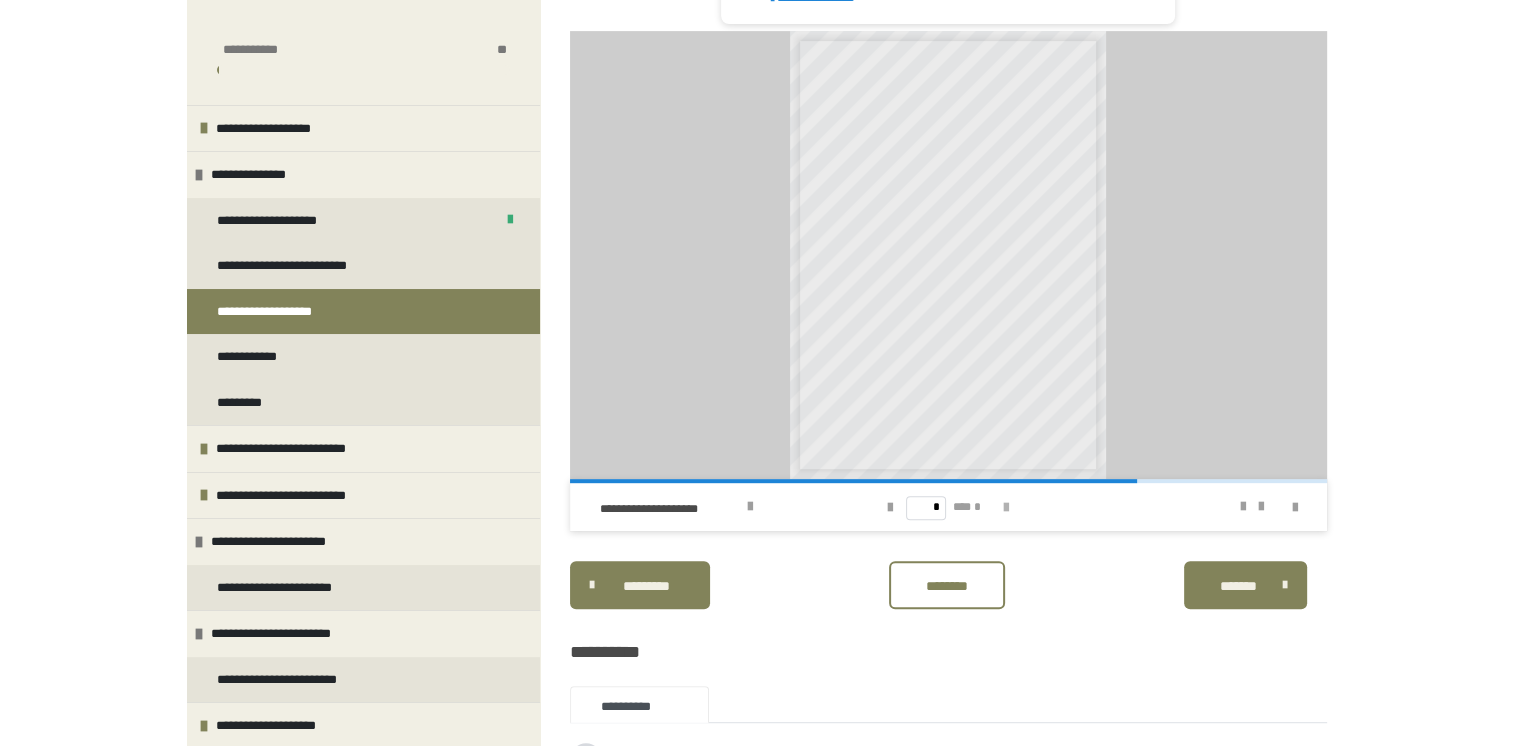 click at bounding box center [1006, 508] 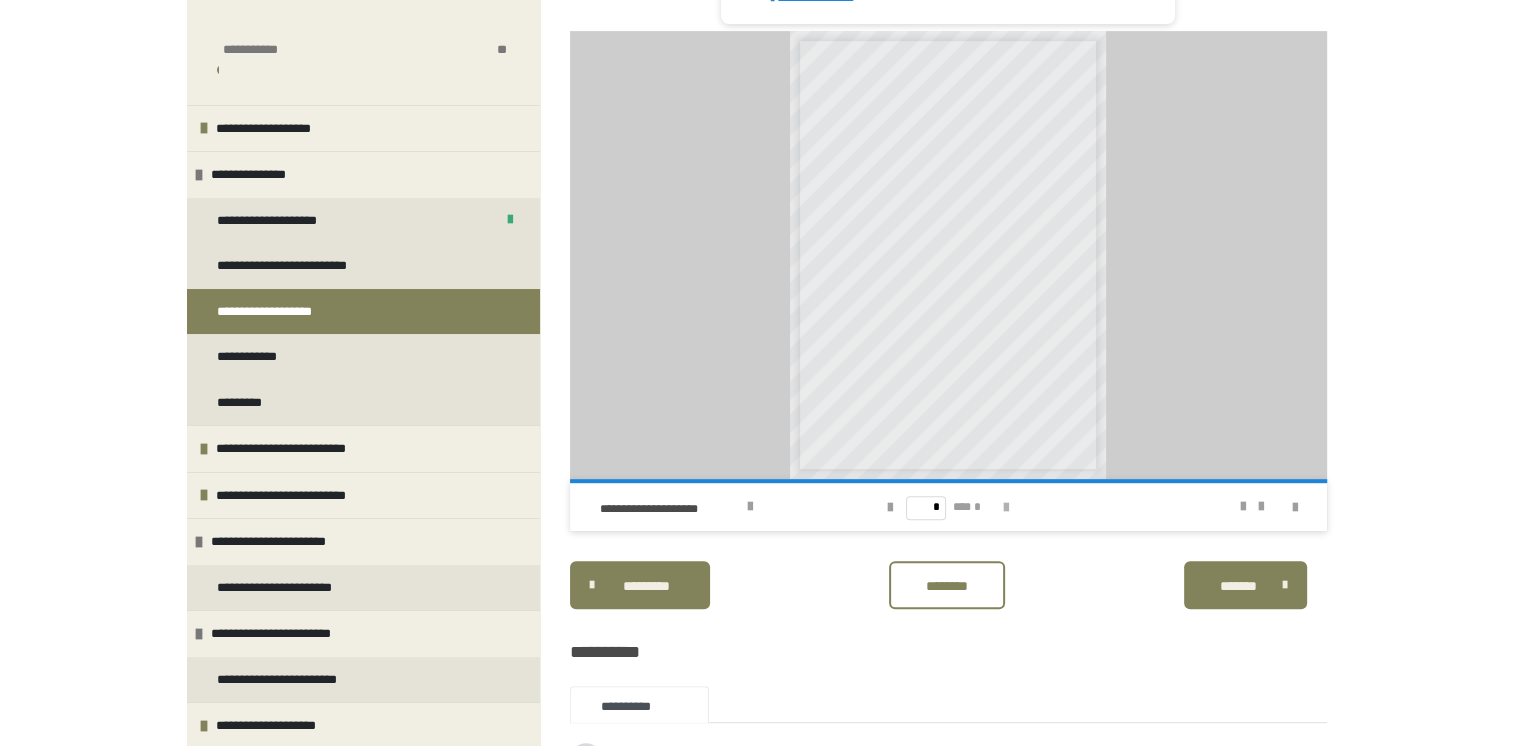 click on "[NAME]" at bounding box center (948, 507) 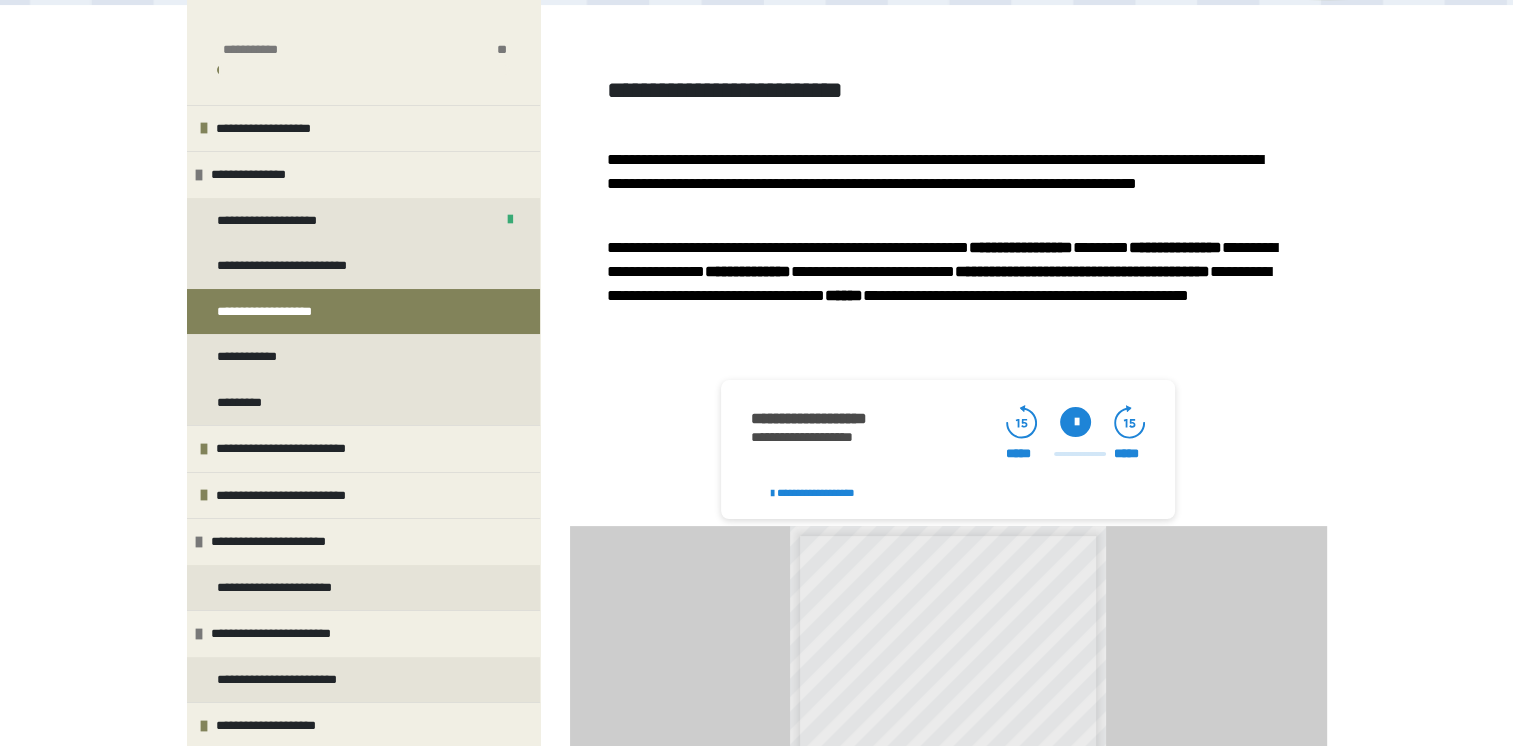 scroll, scrollTop: 303, scrollLeft: 0, axis: vertical 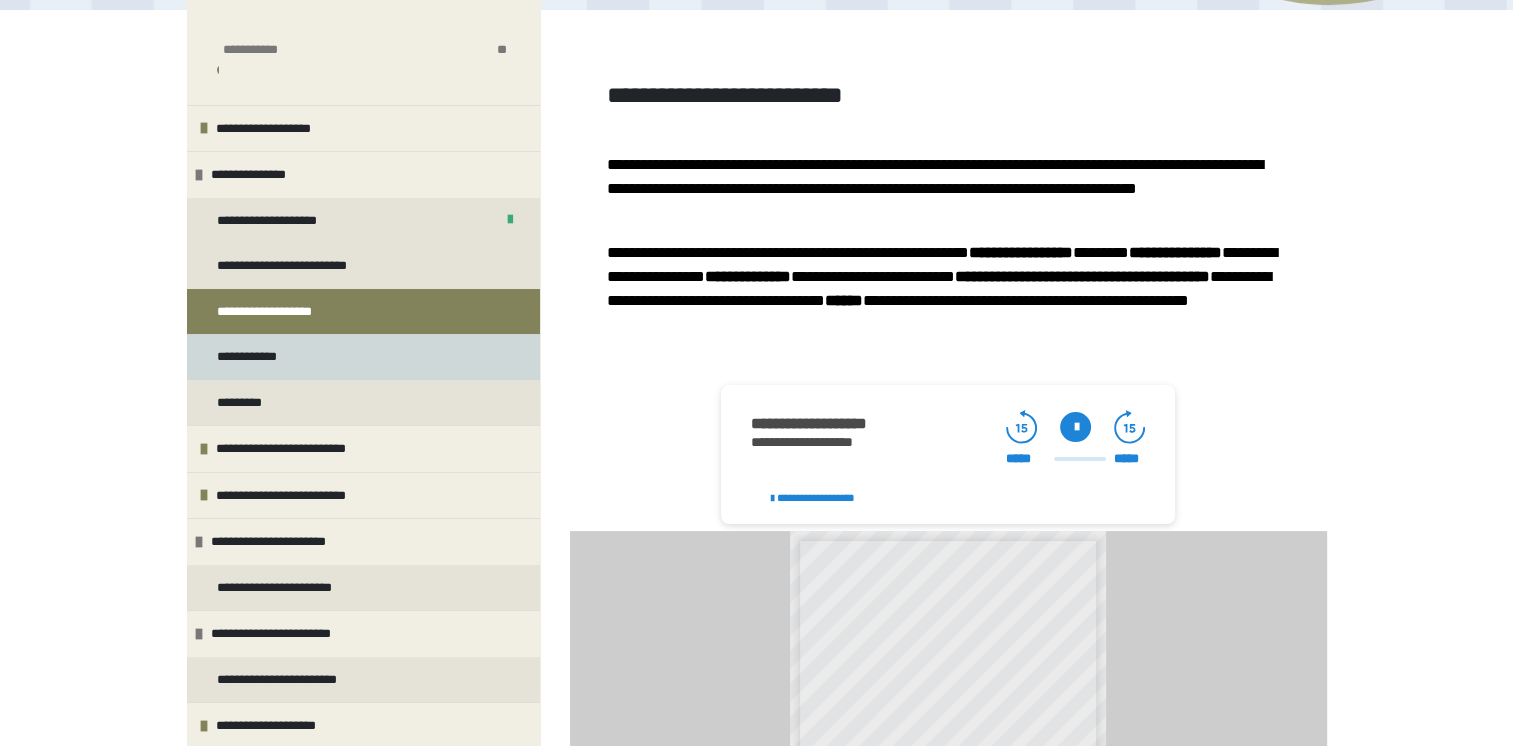 click on "**********" at bounding box center [262, 357] 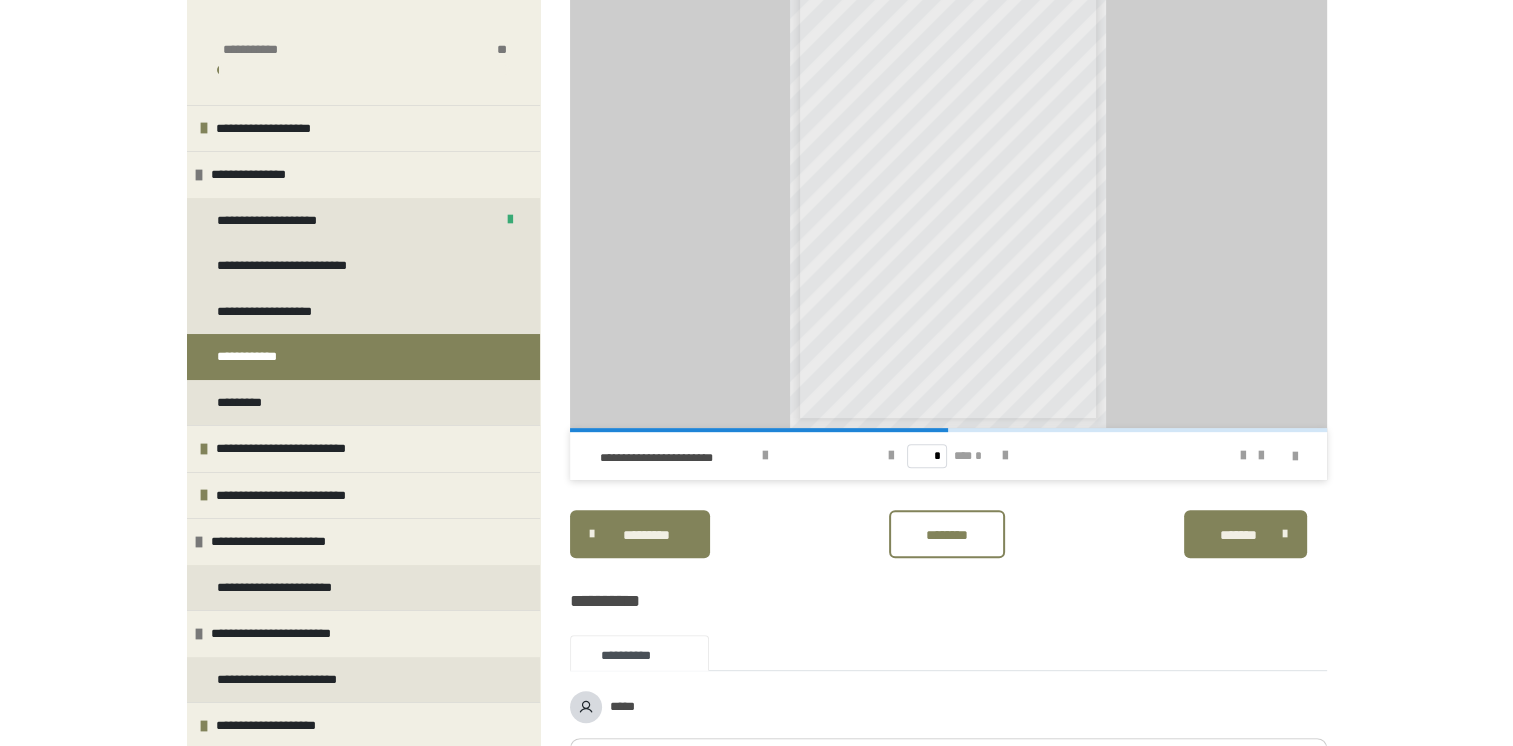 scroll, scrollTop: 803, scrollLeft: 0, axis: vertical 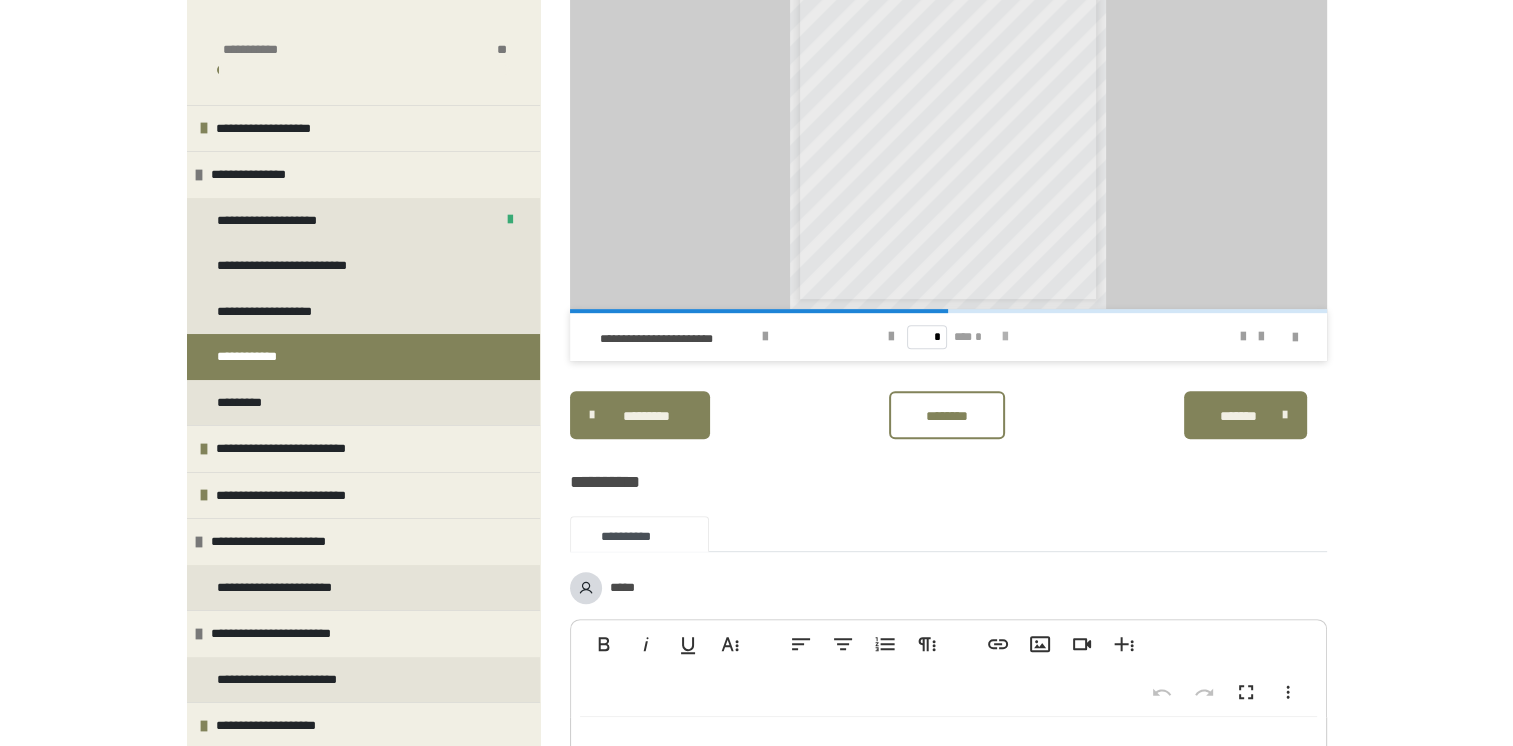 click at bounding box center (1005, 337) 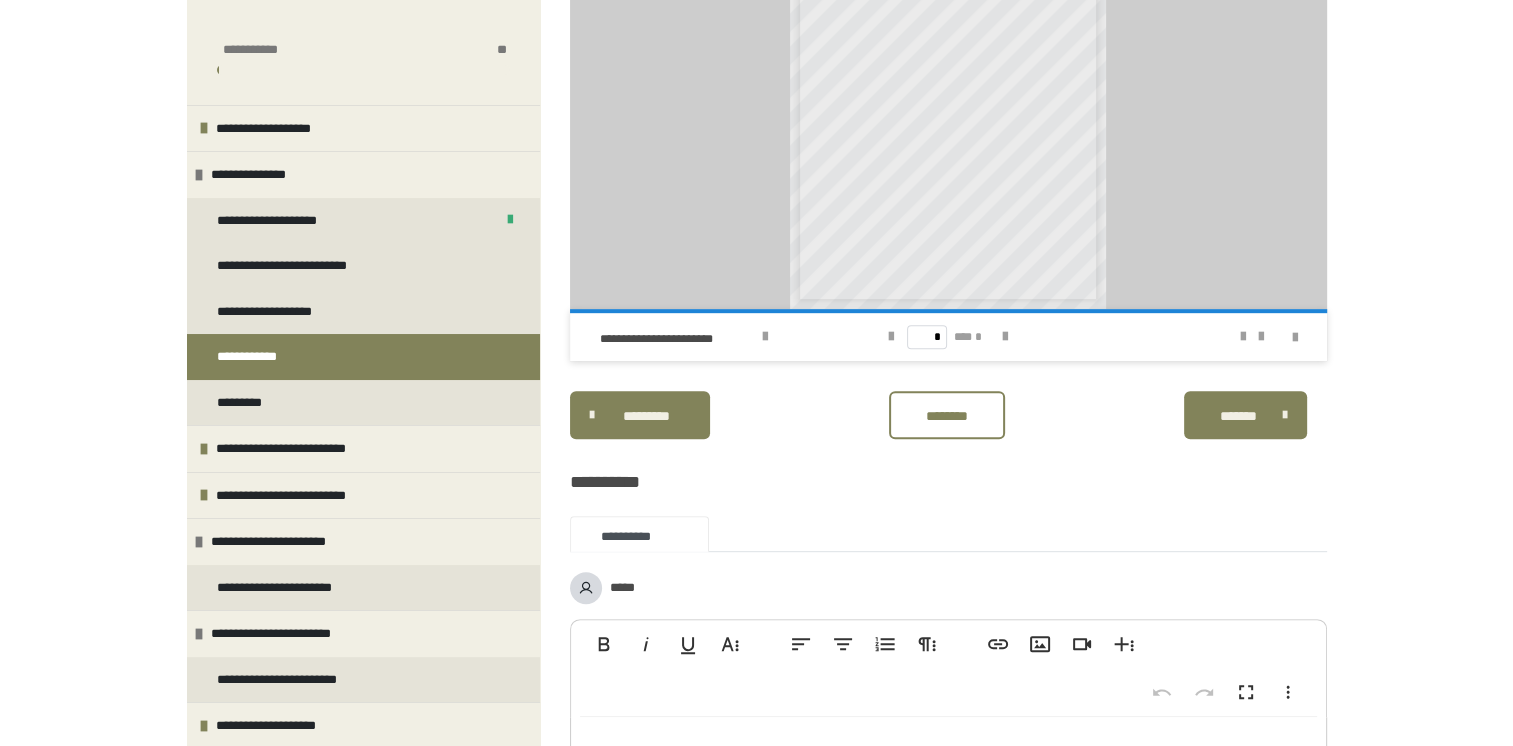 scroll, scrollTop: 603, scrollLeft: 0, axis: vertical 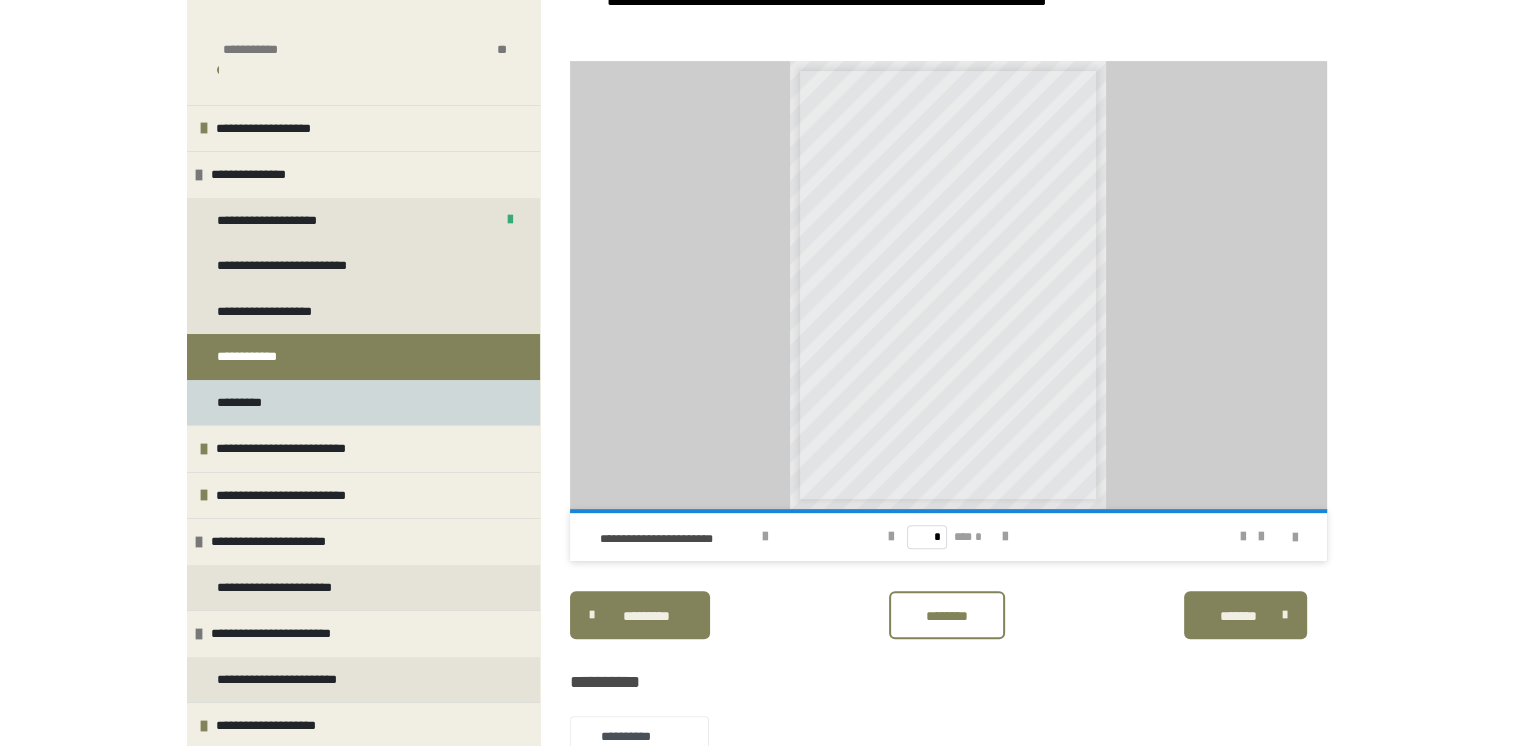 click on "*********" at bounding box center [246, 403] 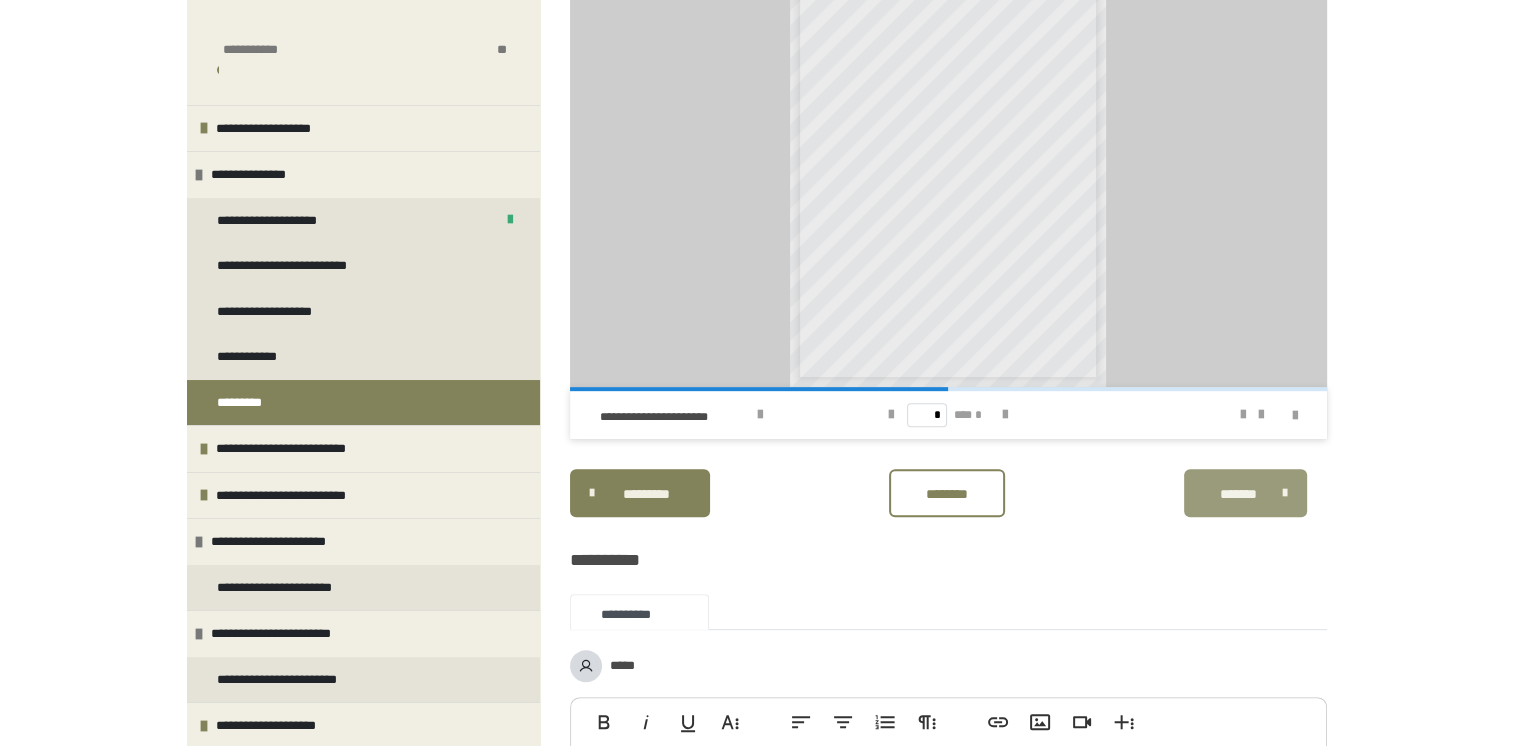 scroll, scrollTop: 603, scrollLeft: 0, axis: vertical 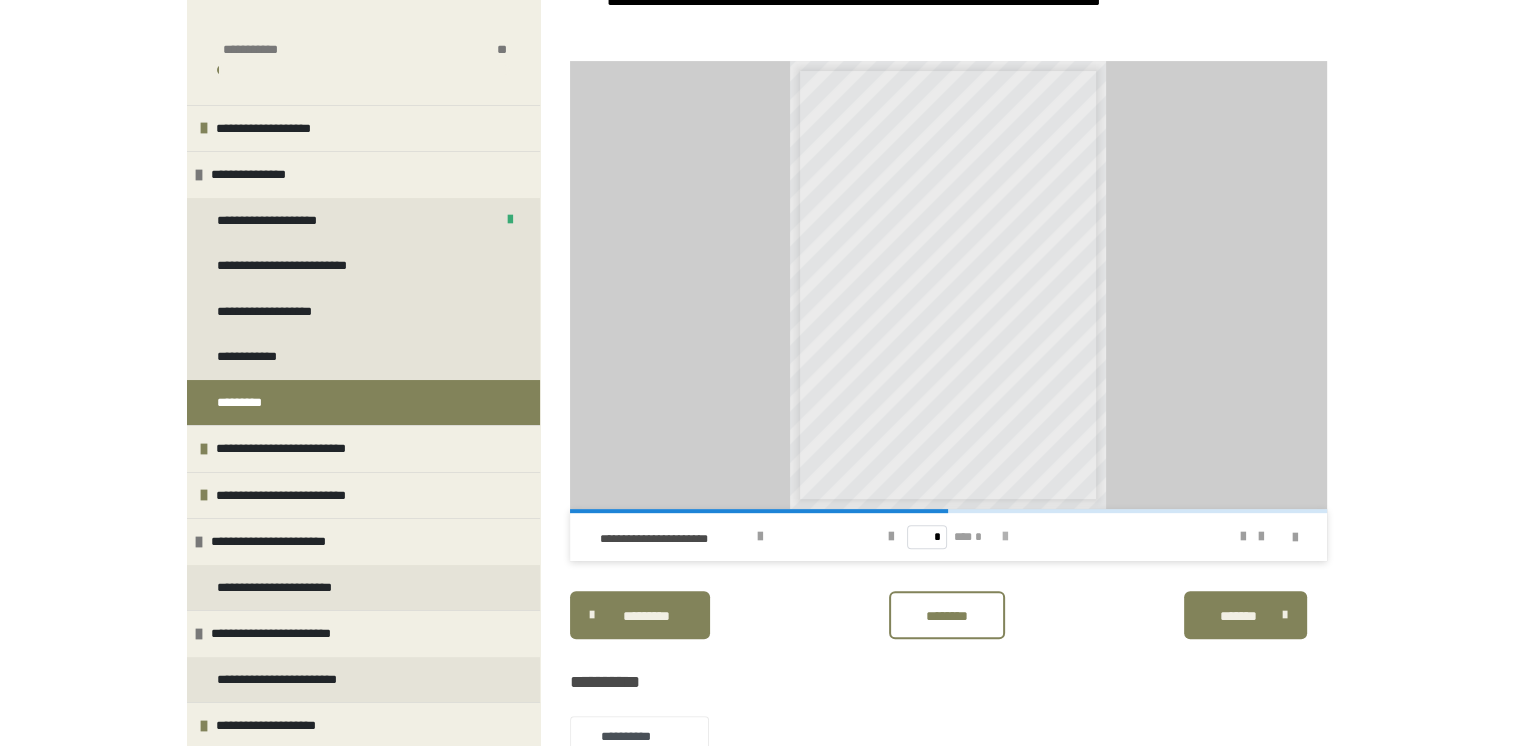 click at bounding box center (1005, 537) 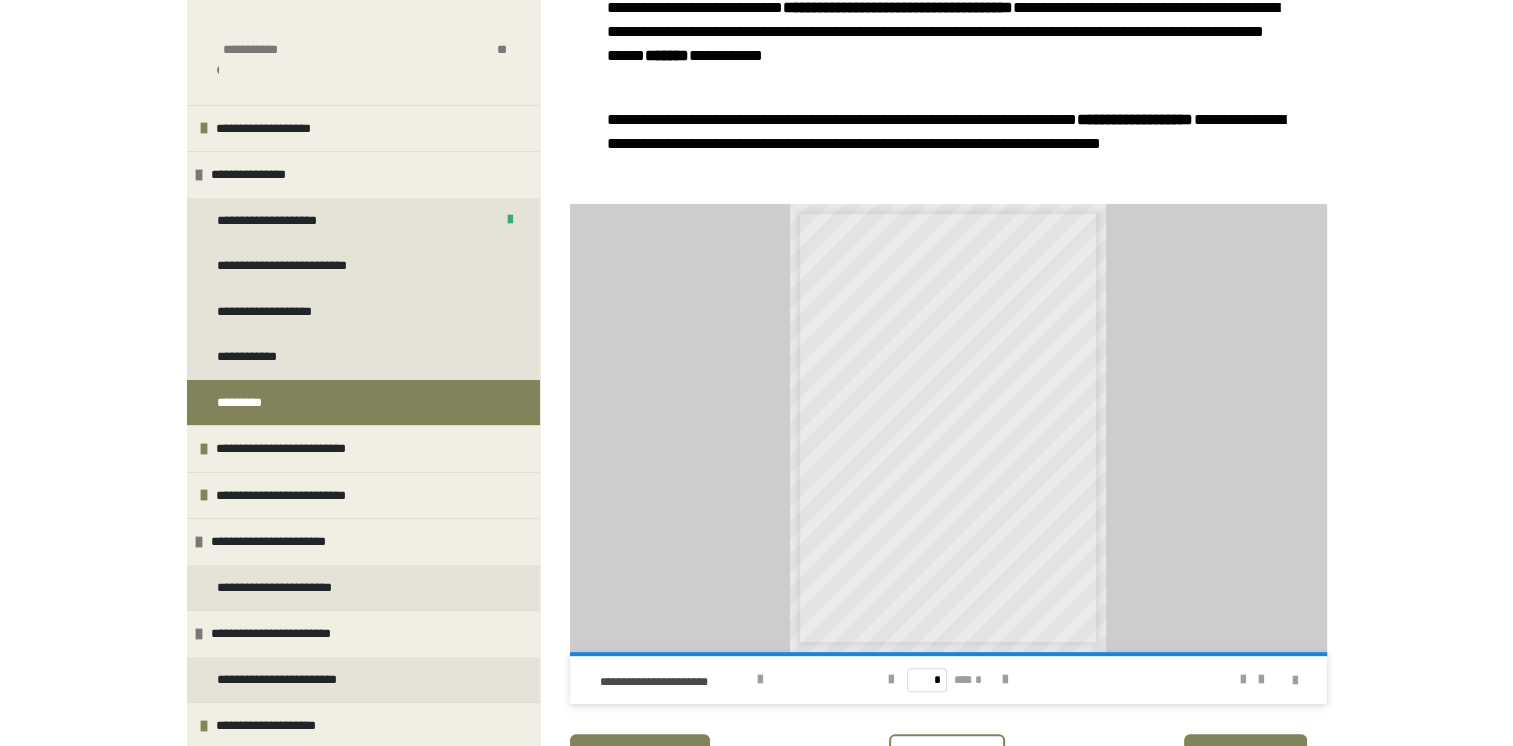 scroll, scrollTop: 303, scrollLeft: 0, axis: vertical 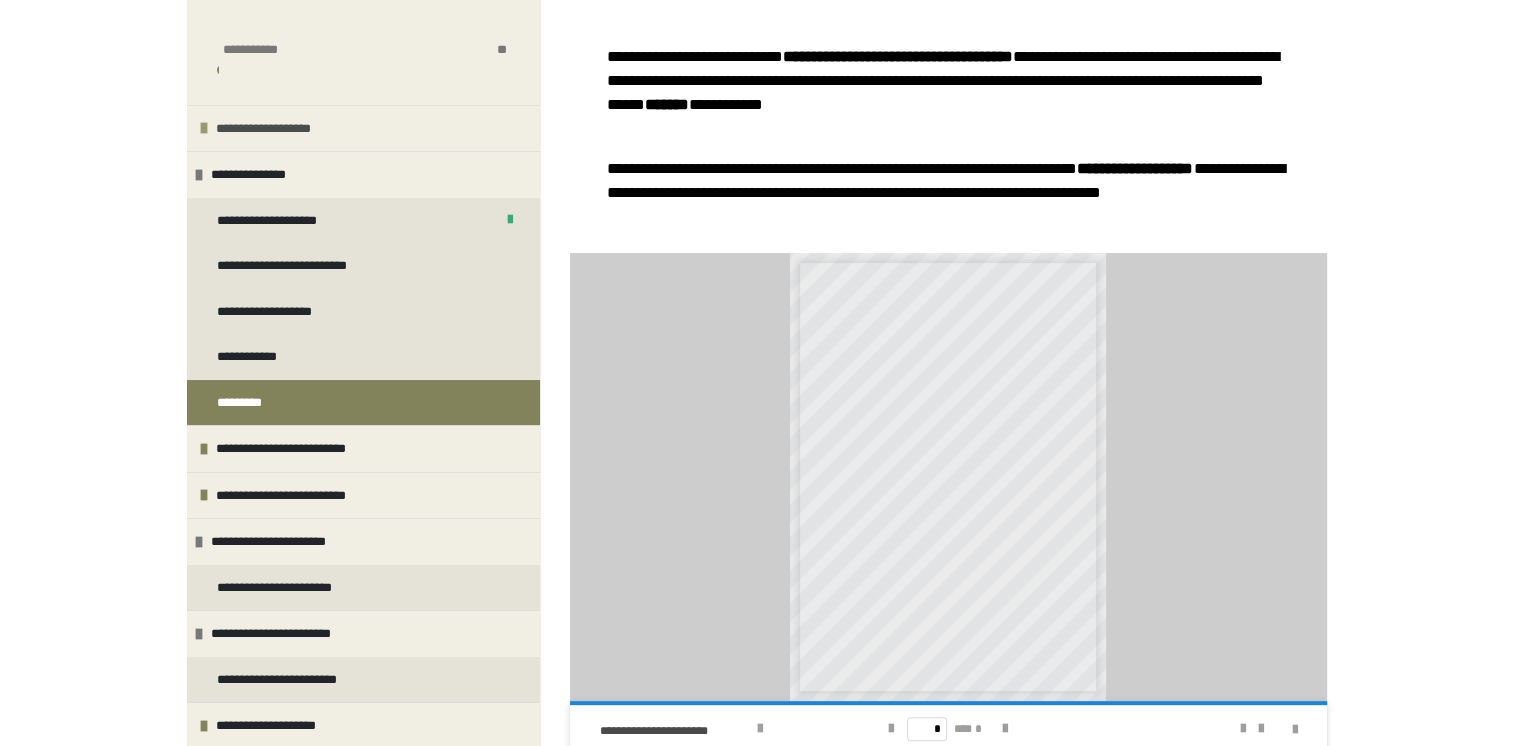 click on "**********" at bounding box center [286, 129] 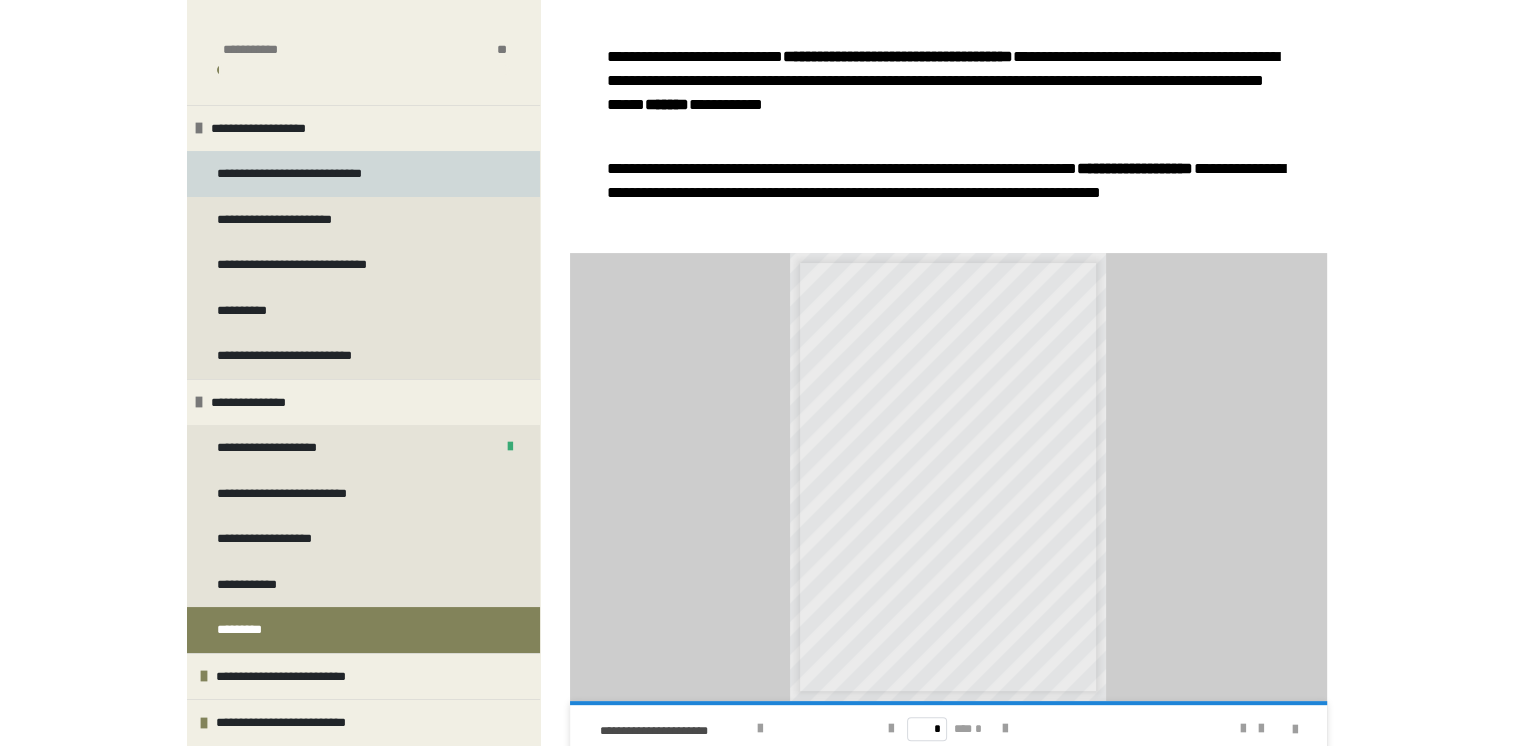 click on "**********" at bounding box center (312, 174) 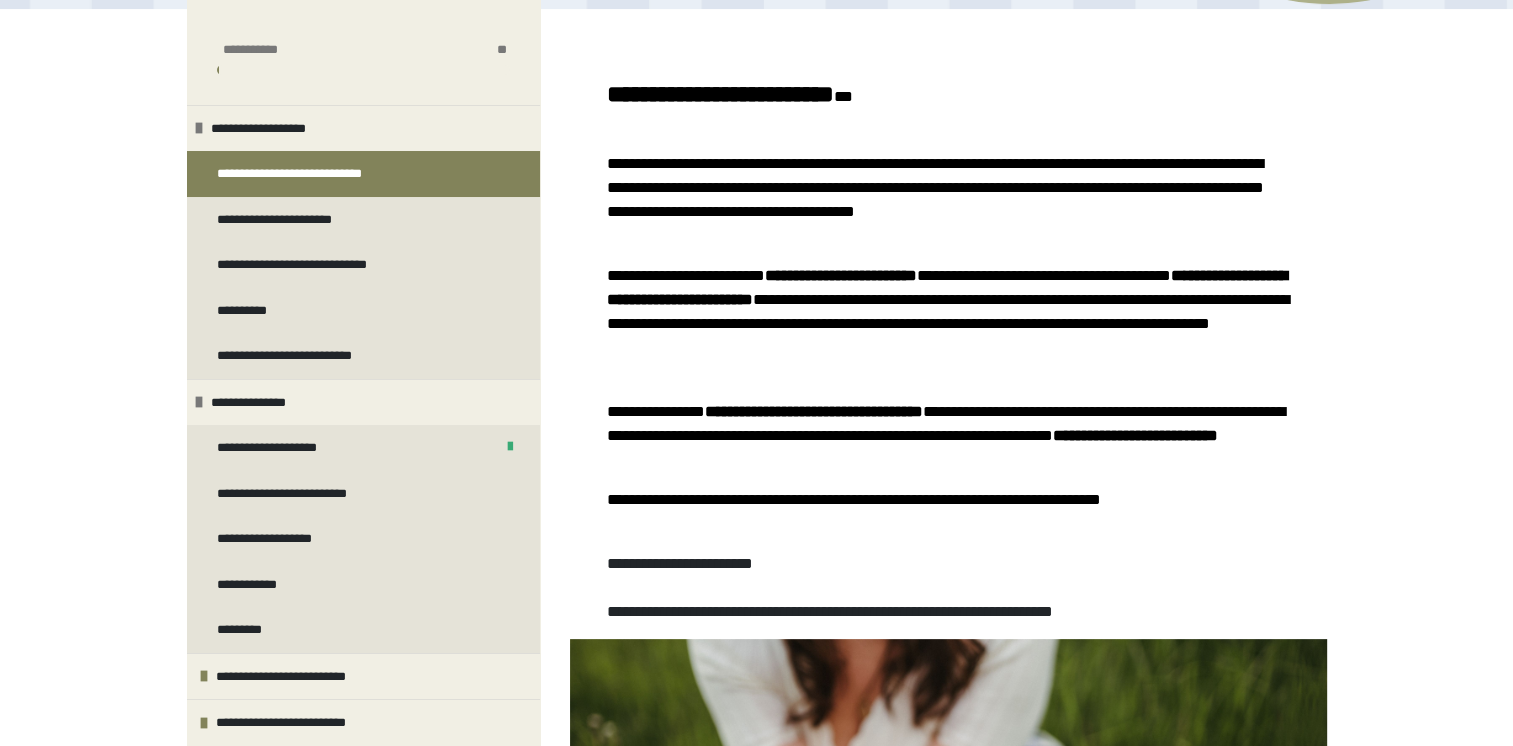 scroll, scrollTop: 0, scrollLeft: 0, axis: both 